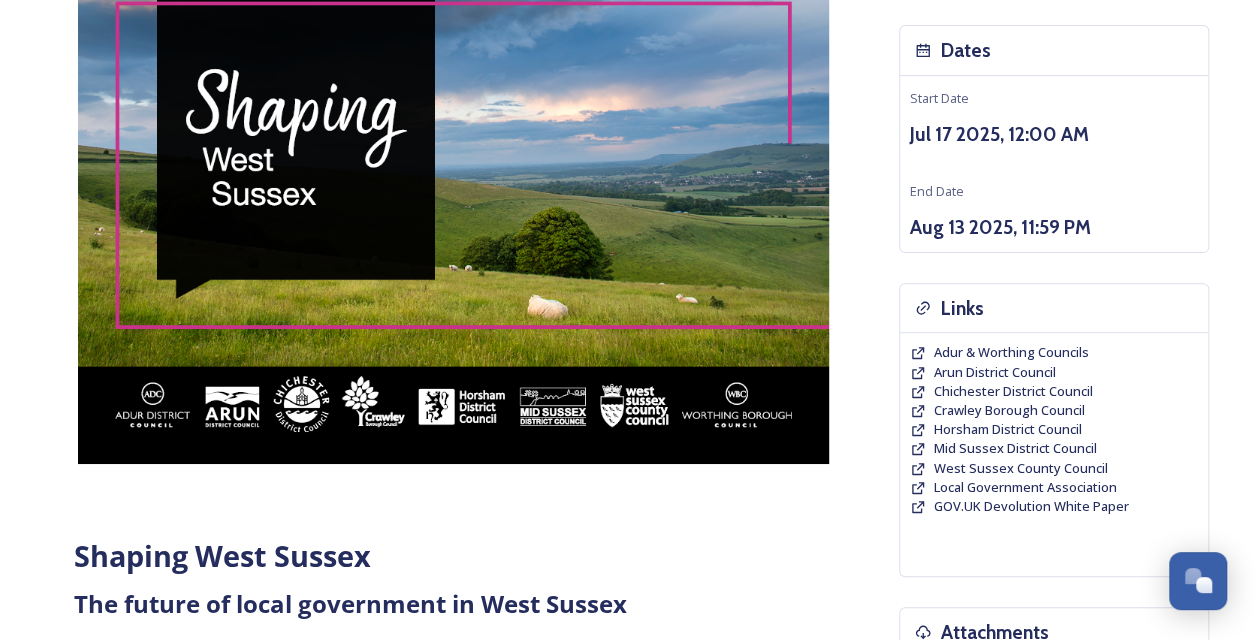 scroll, scrollTop: 0, scrollLeft: 0, axis: both 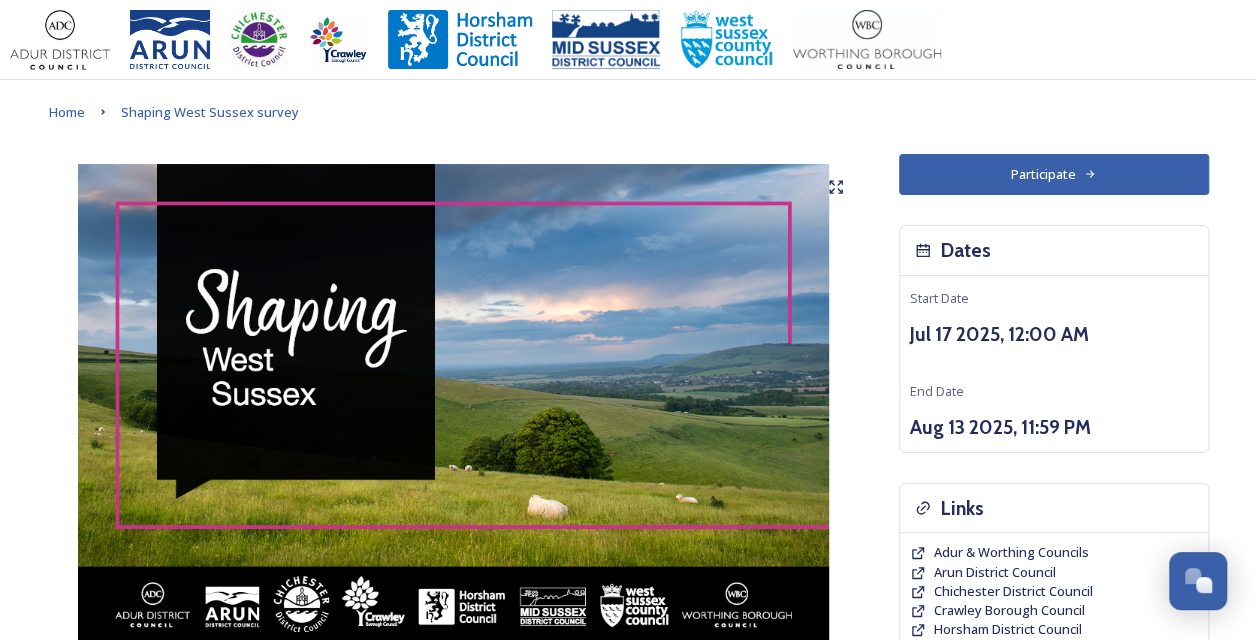 click on "Participate" at bounding box center [1054, 174] 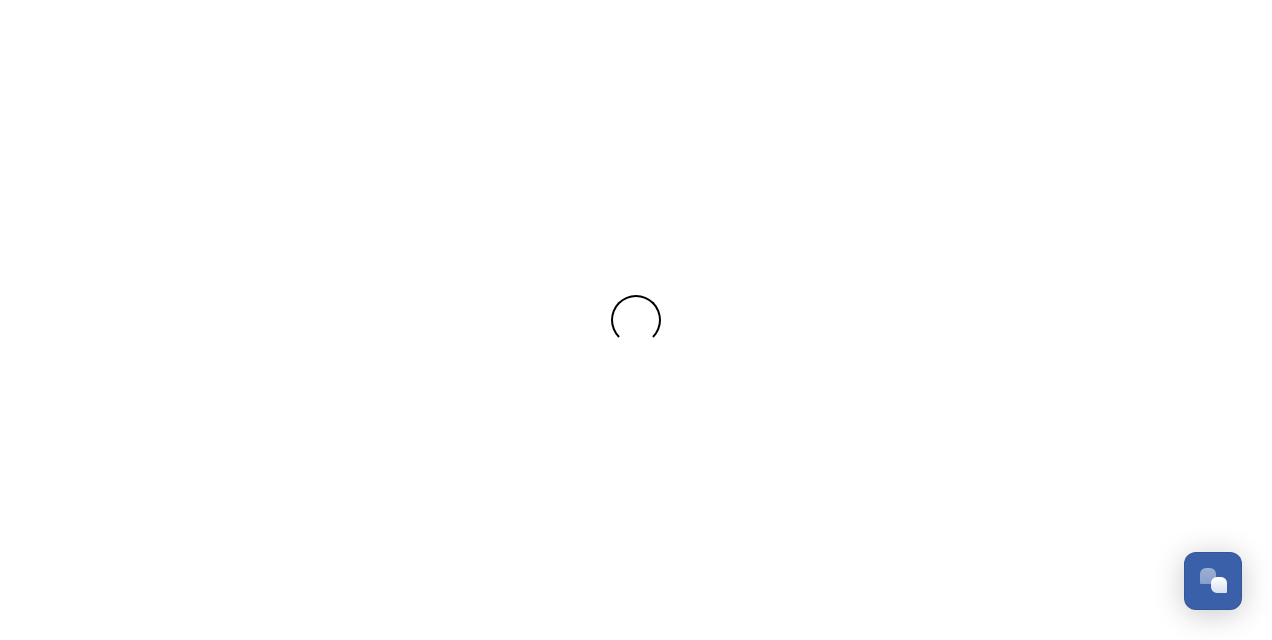 scroll, scrollTop: 0, scrollLeft: 0, axis: both 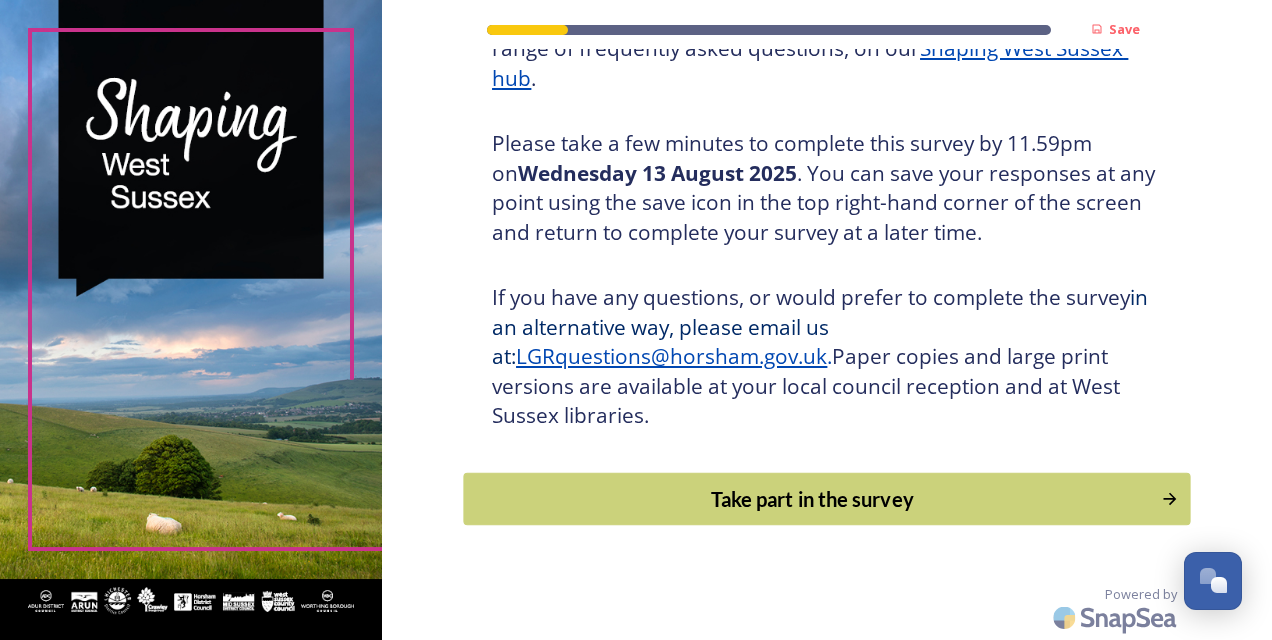 click on "Take part in the survey" at bounding box center (813, 499) 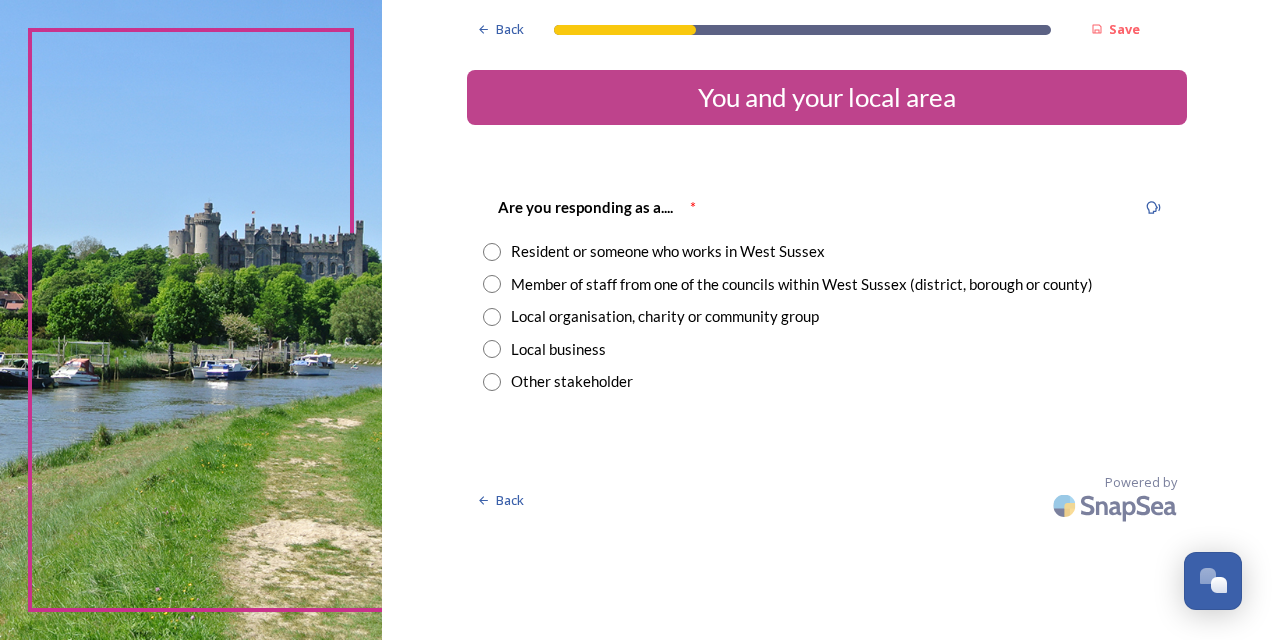 click at bounding box center [492, 284] 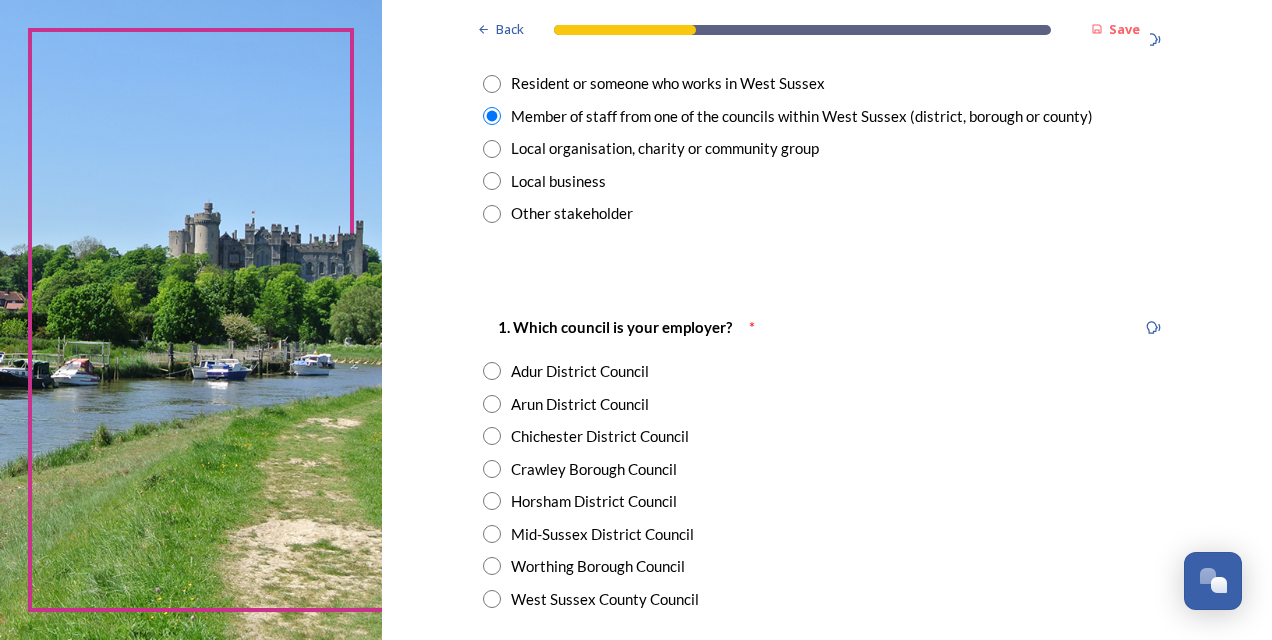 scroll, scrollTop: 200, scrollLeft: 0, axis: vertical 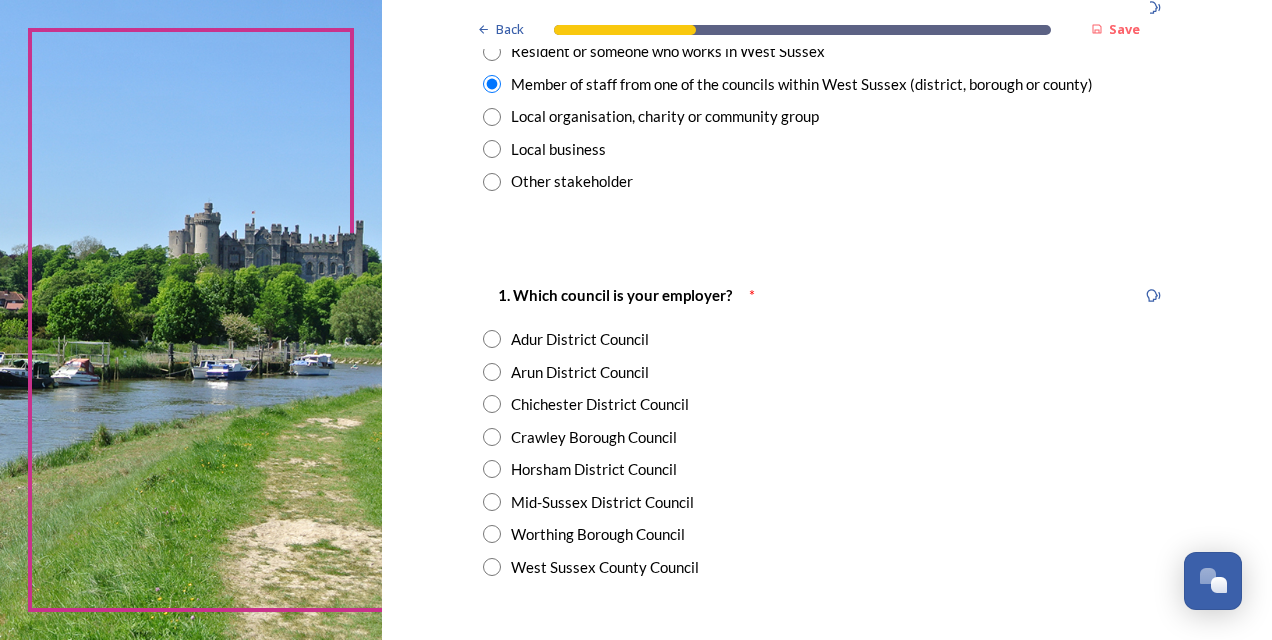 click at bounding box center [492, 502] 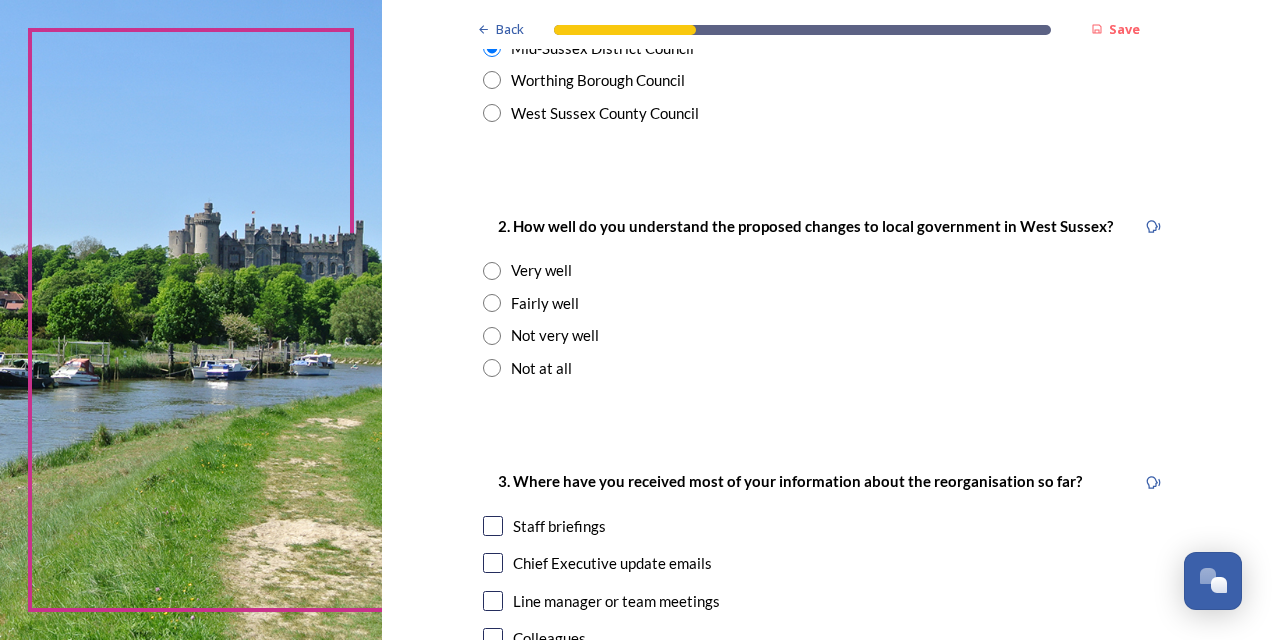 scroll, scrollTop: 700, scrollLeft: 0, axis: vertical 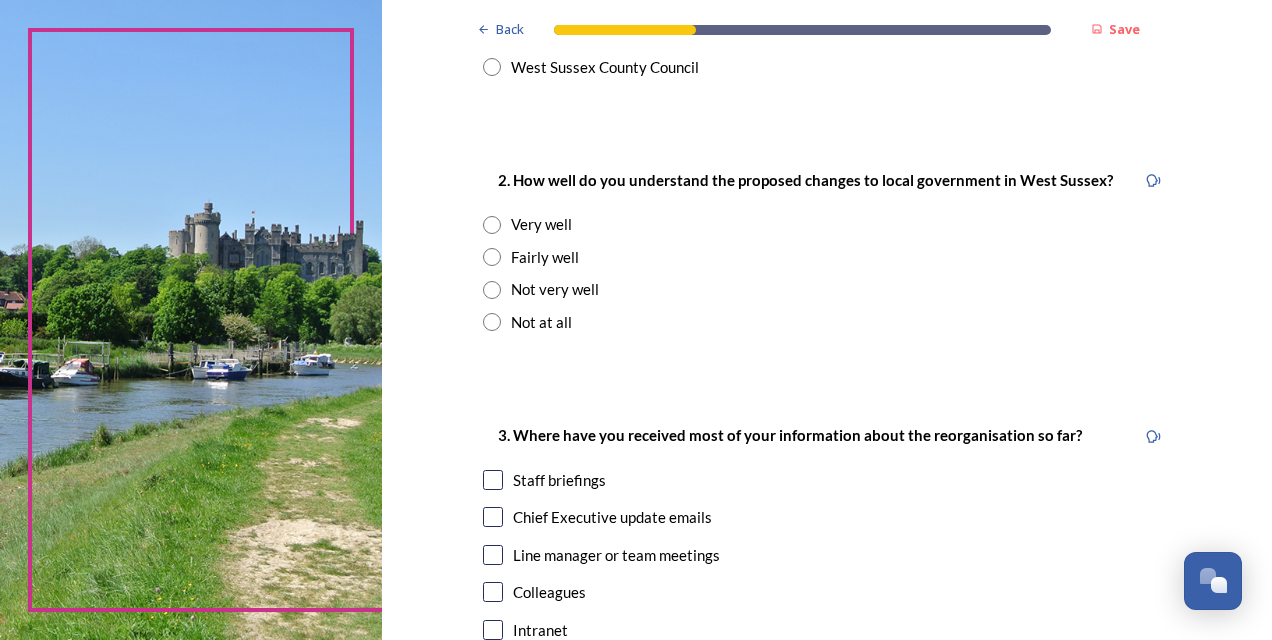 click at bounding box center (492, 257) 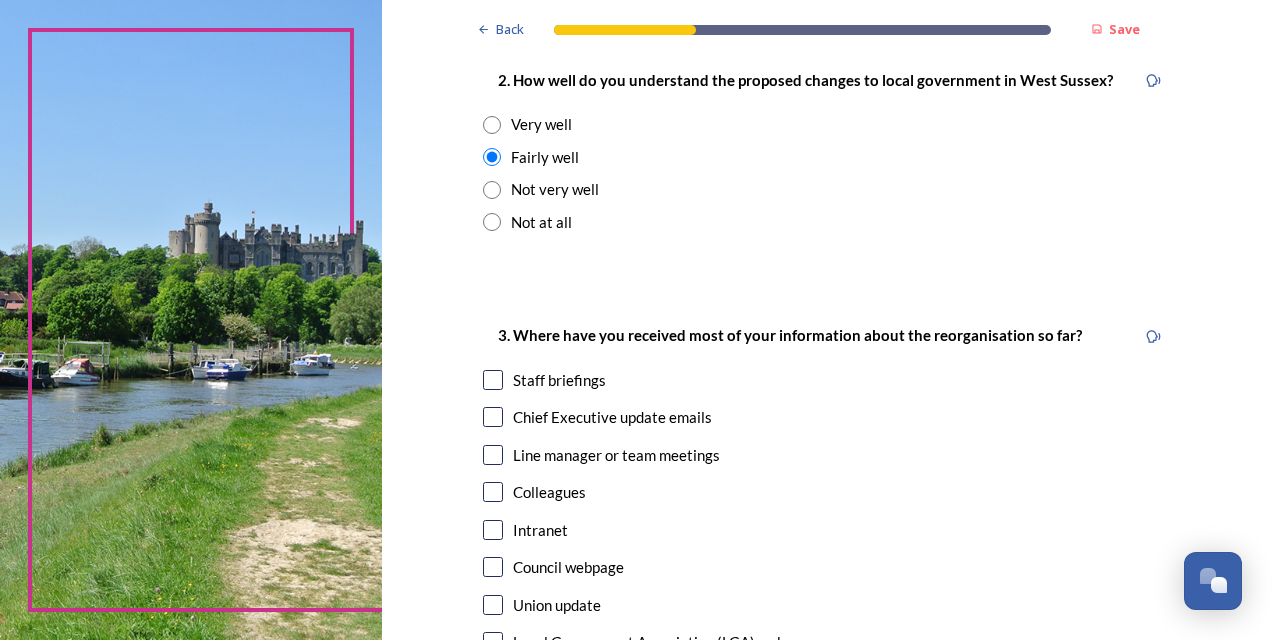 scroll, scrollTop: 900, scrollLeft: 0, axis: vertical 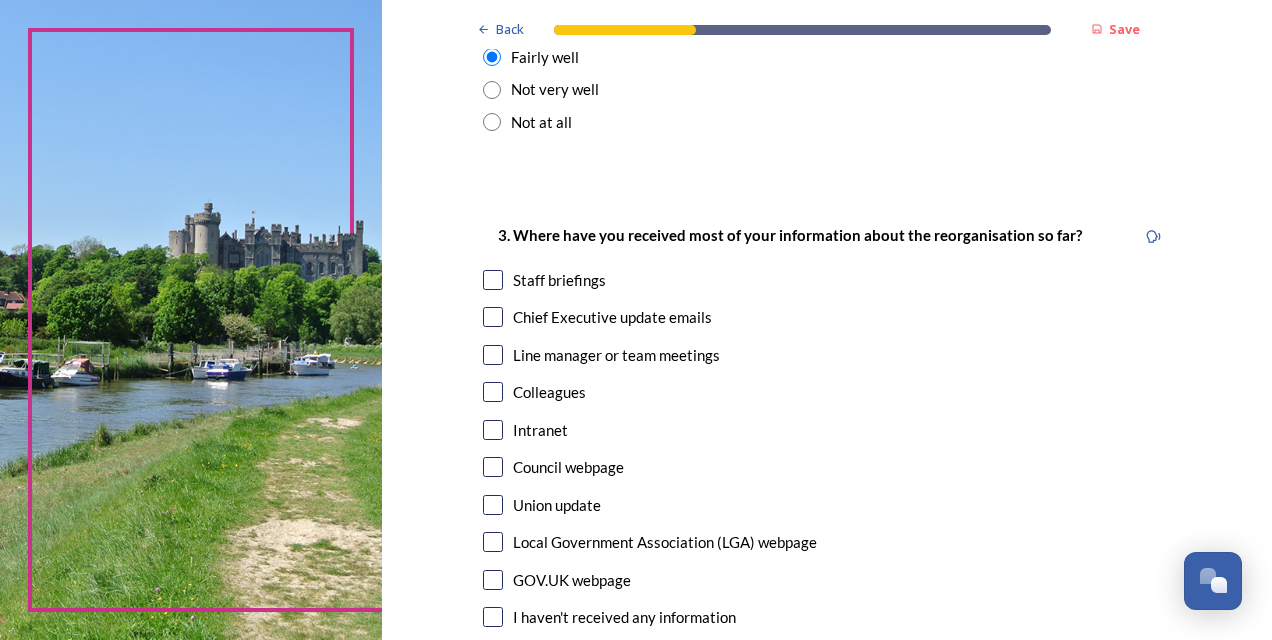 click at bounding box center (493, 280) 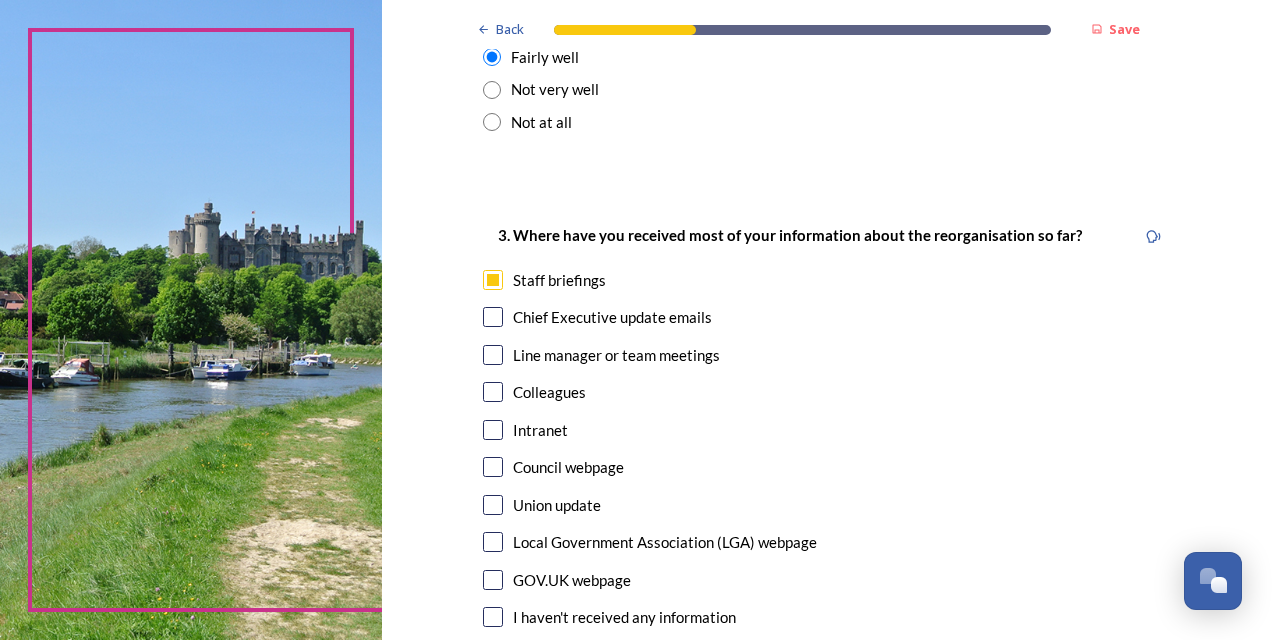 click at bounding box center (493, 317) 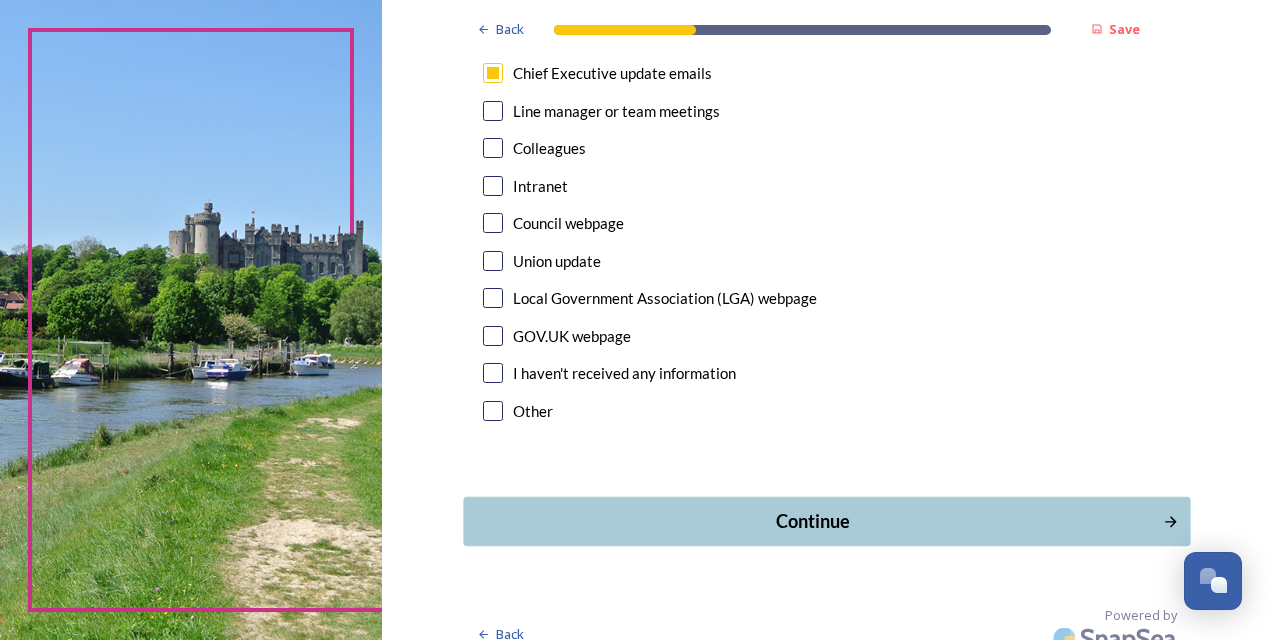 scroll, scrollTop: 1165, scrollLeft: 0, axis: vertical 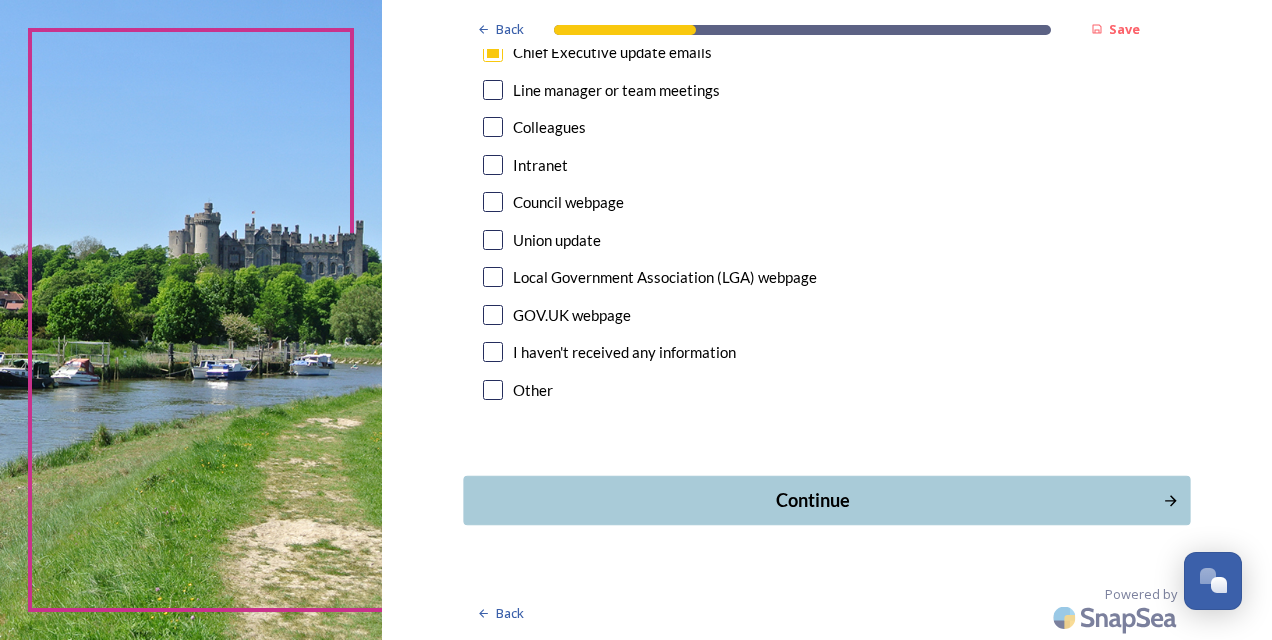 click on "Continue" at bounding box center [813, 500] 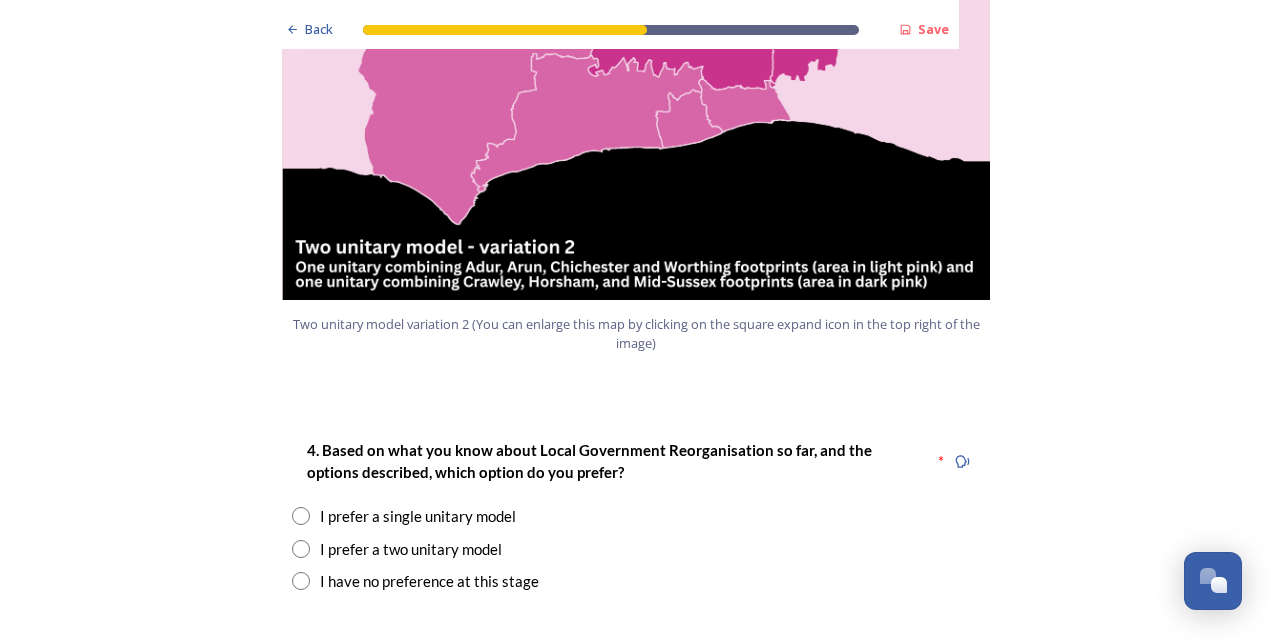scroll, scrollTop: 2400, scrollLeft: 0, axis: vertical 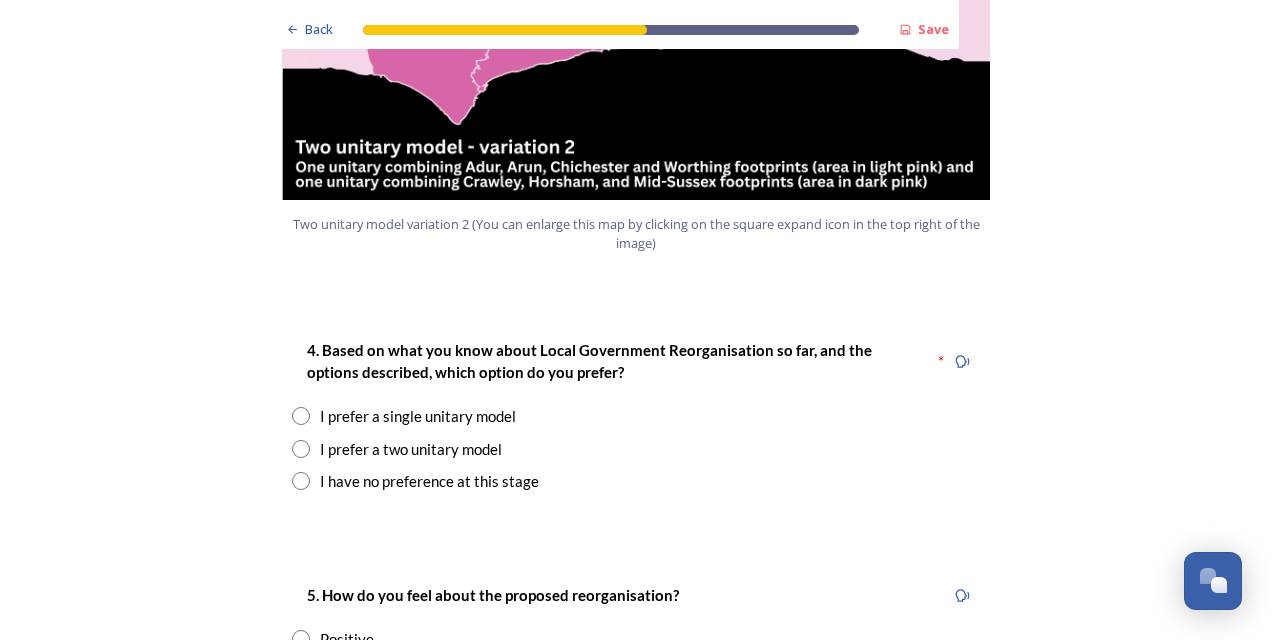 click at bounding box center (301, 416) 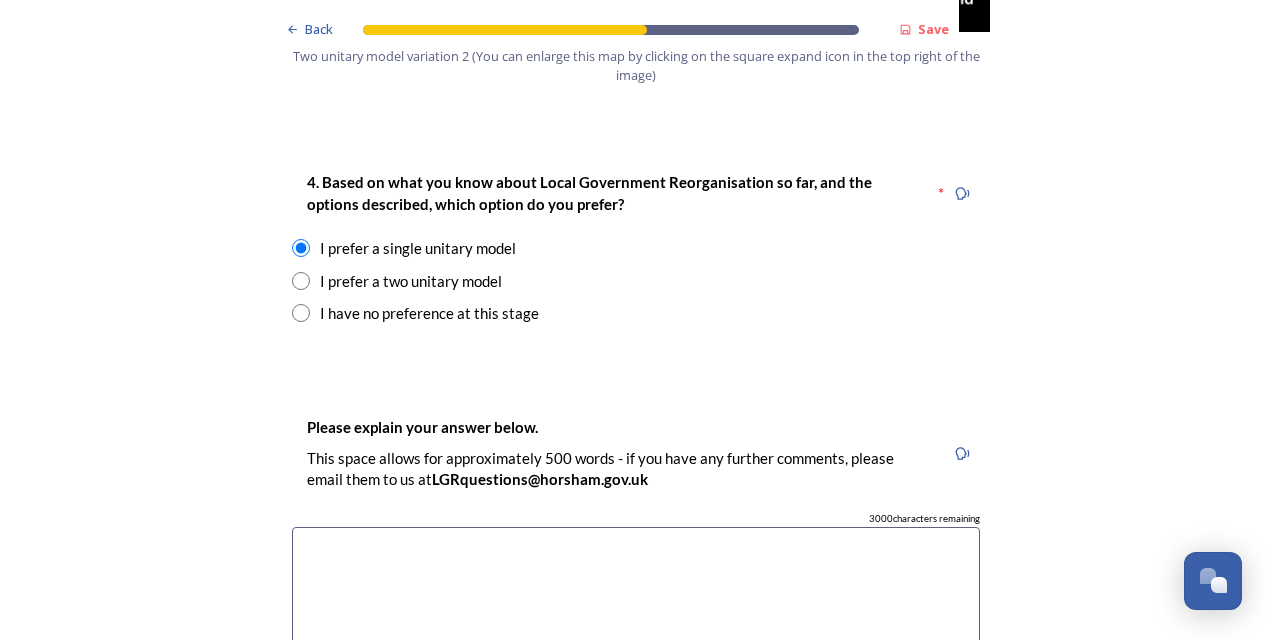 scroll, scrollTop: 2600, scrollLeft: 0, axis: vertical 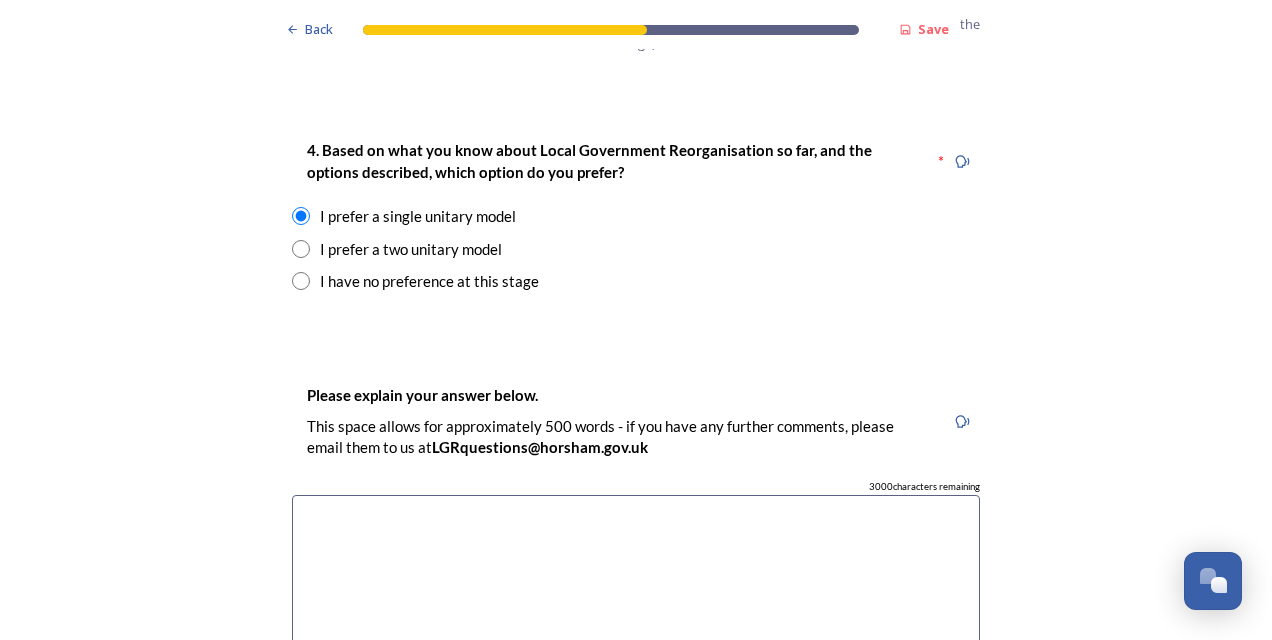 click at bounding box center (636, 607) 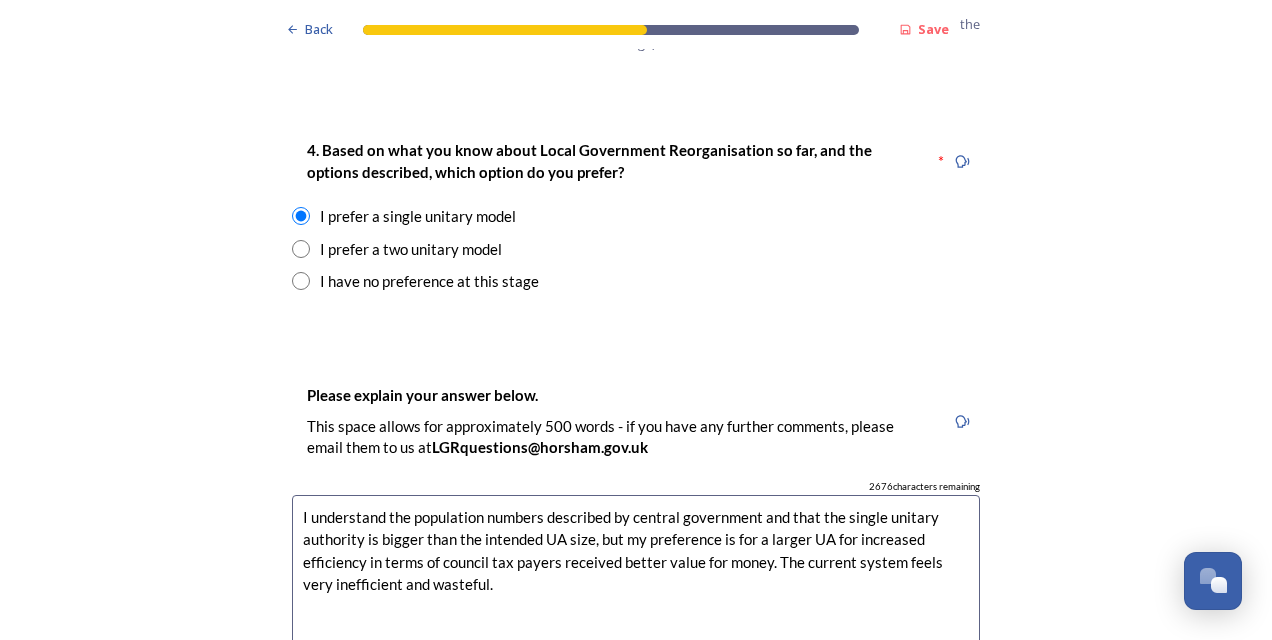 scroll, scrollTop: 2800, scrollLeft: 0, axis: vertical 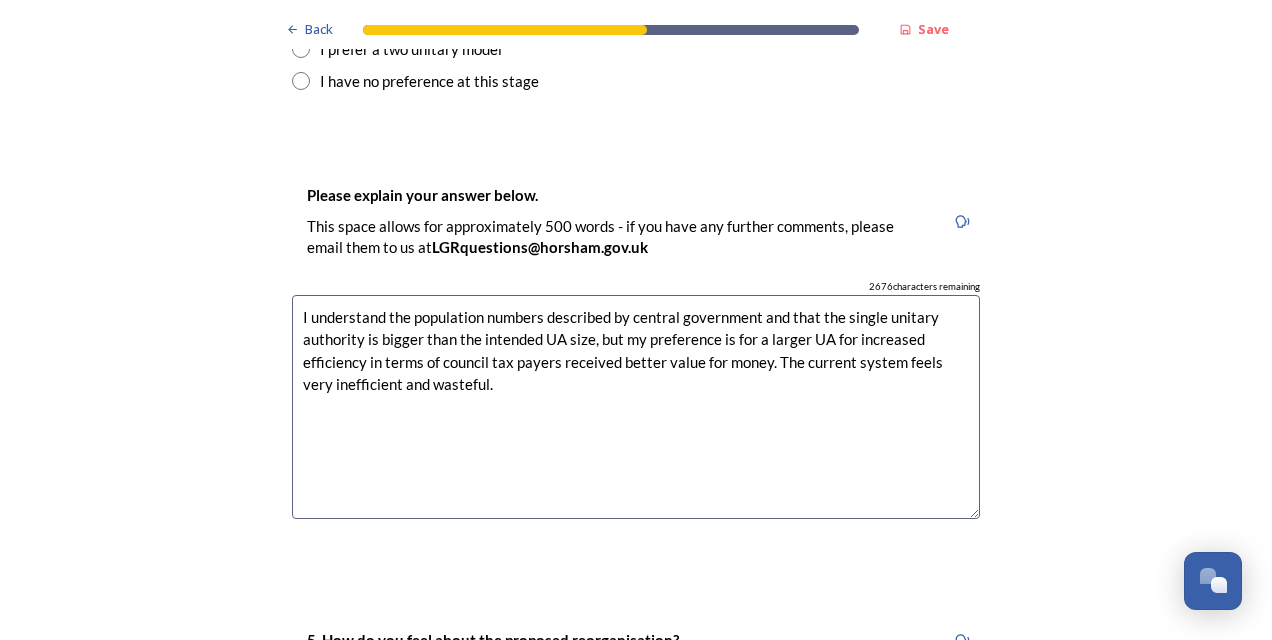 click on "I understand the population numbers described by central government and that the single unitary authority is bigger than the intended UA size, but my preference is for a larger UA for increased efficiency in terms of council tax payers received better value for money. The current system feels very inefficient and wasteful." at bounding box center [636, 407] 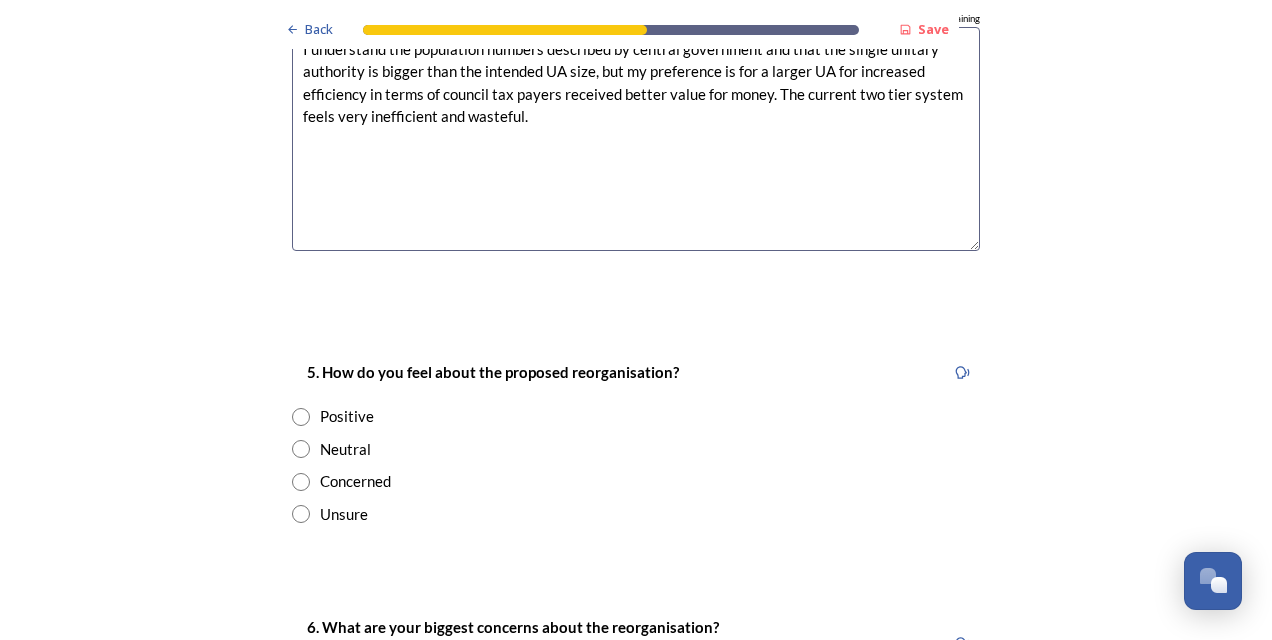 scroll, scrollTop: 3100, scrollLeft: 0, axis: vertical 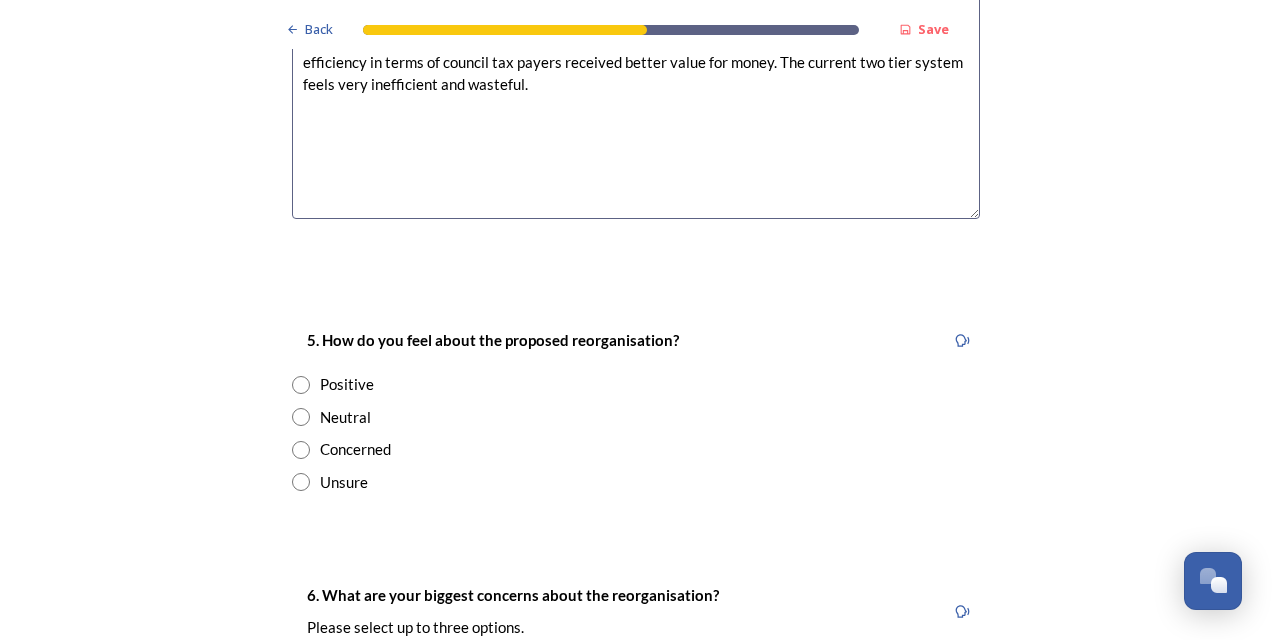 type on "I understand the population numbers described by central government and that the single unitary authority is bigger than the intended UA size, but my preference is for a larger UA for increased efficiency in terms of council tax payers received better value for money. The current two tier system feels very inefficient and wasteful." 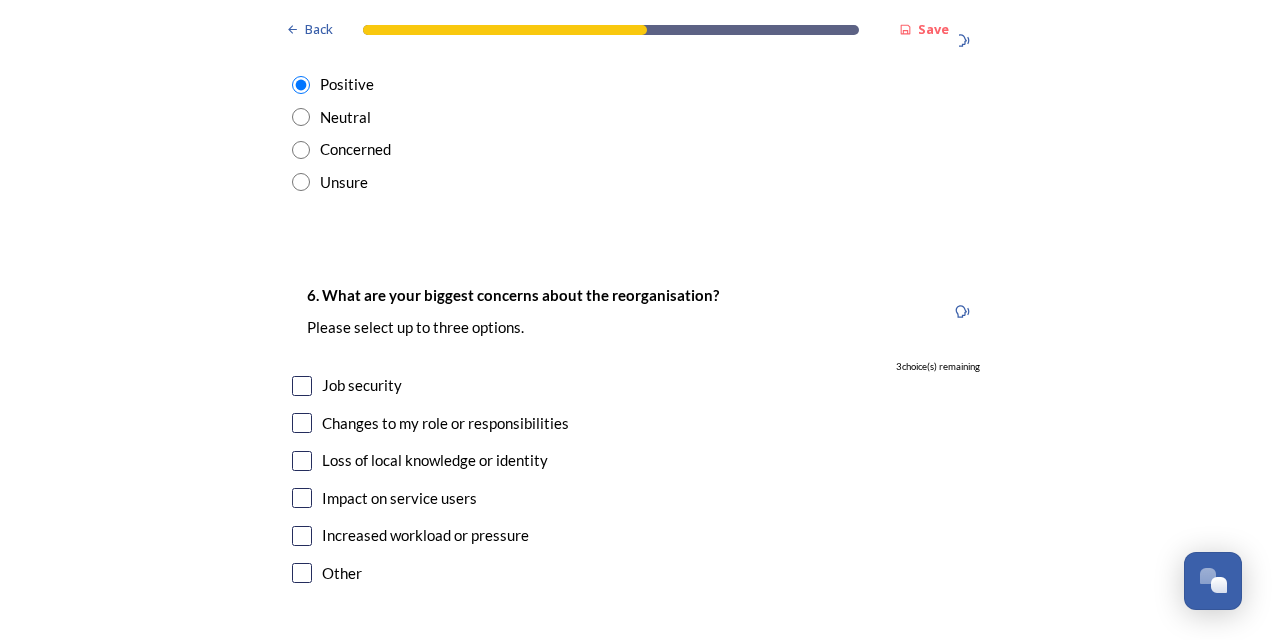 scroll, scrollTop: 3500, scrollLeft: 0, axis: vertical 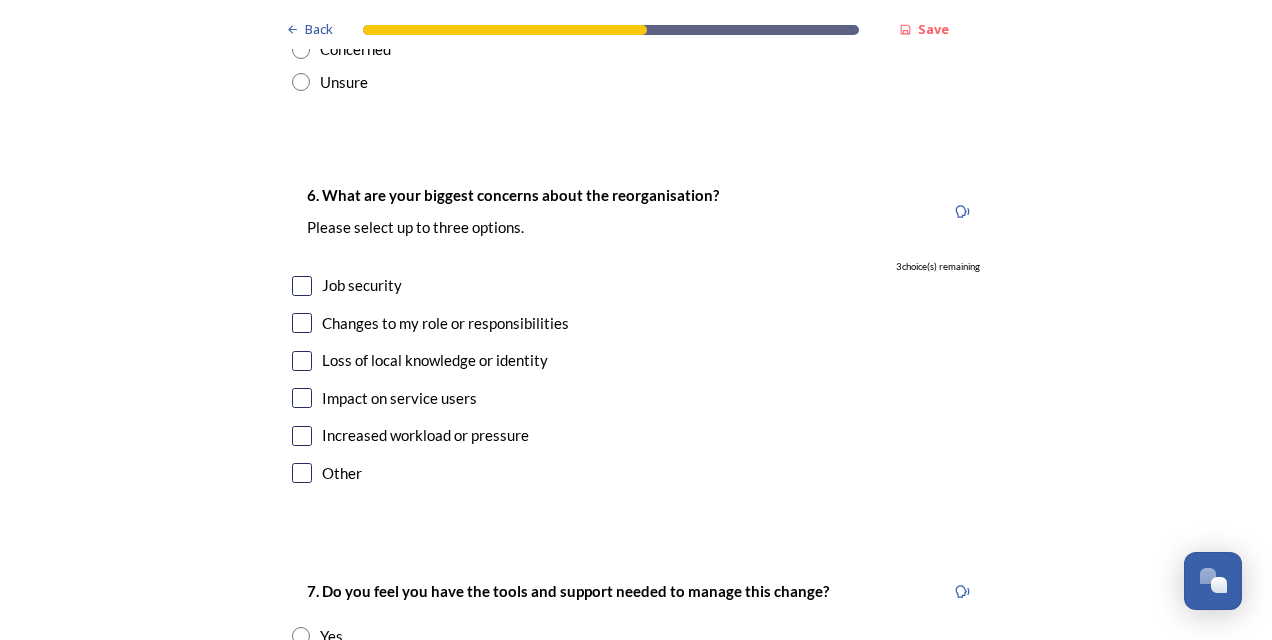 click at bounding box center (302, 436) 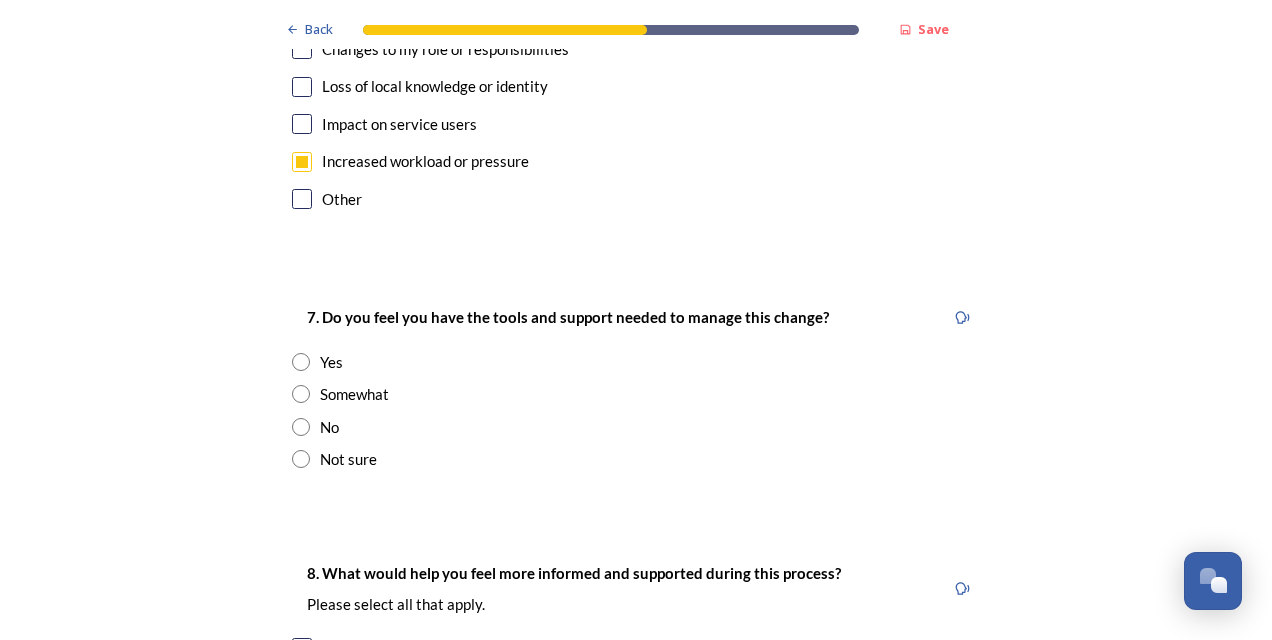 scroll, scrollTop: 3800, scrollLeft: 0, axis: vertical 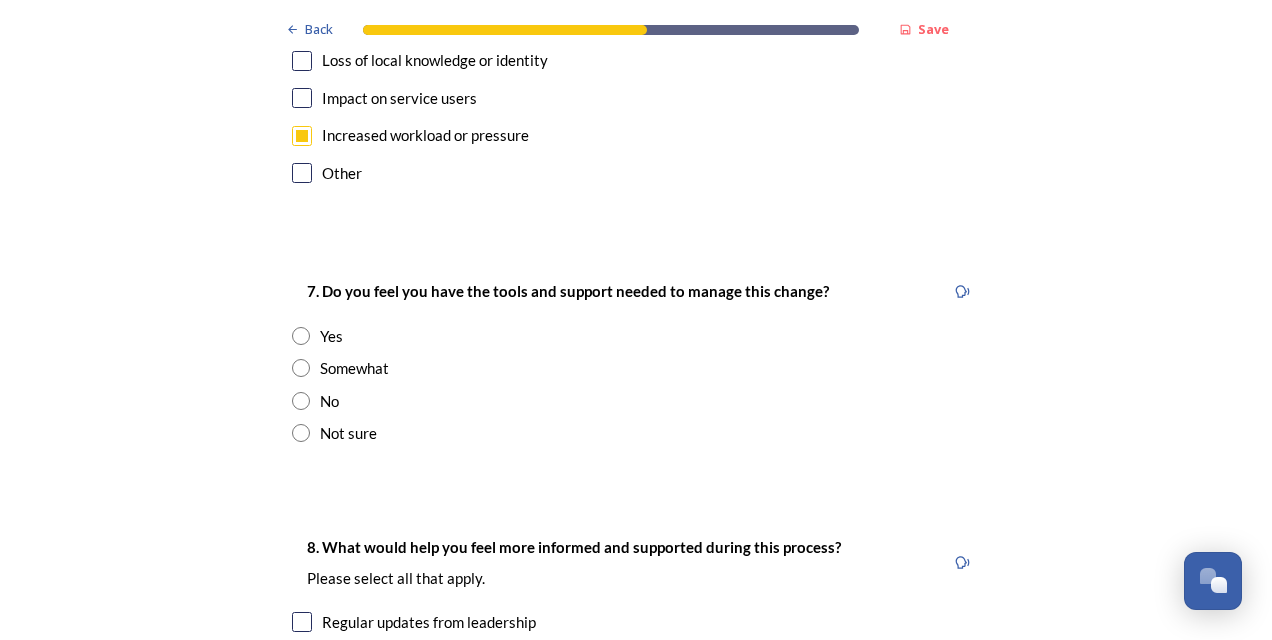 click at bounding box center [301, 368] 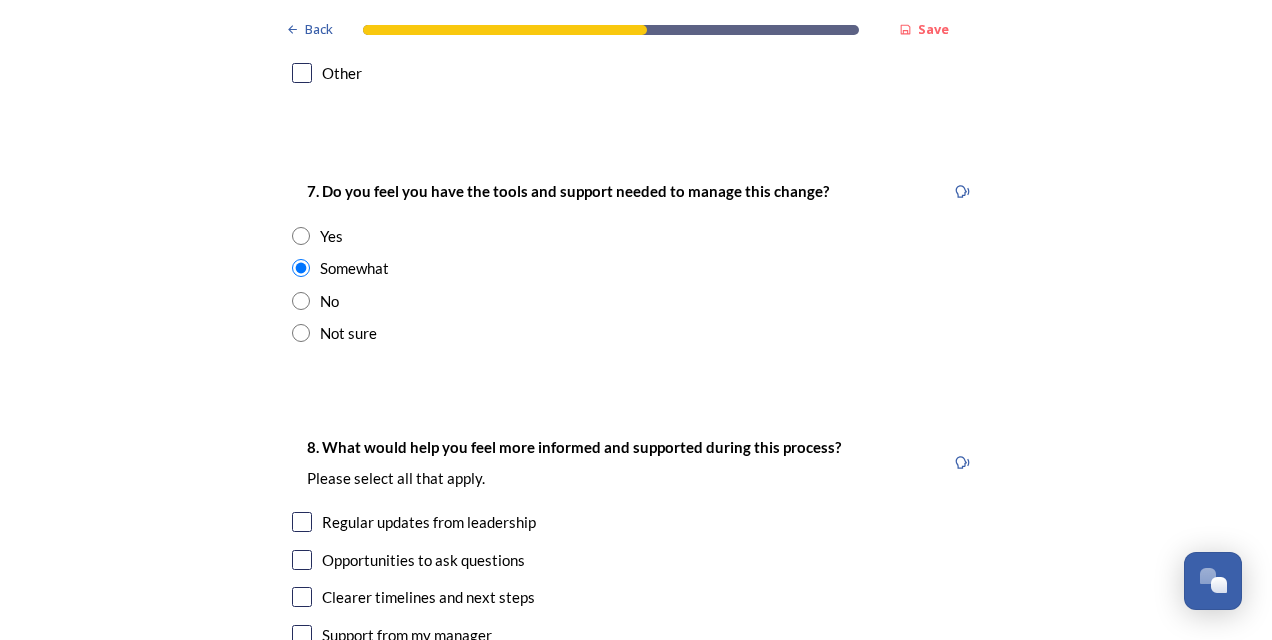 scroll, scrollTop: 4000, scrollLeft: 0, axis: vertical 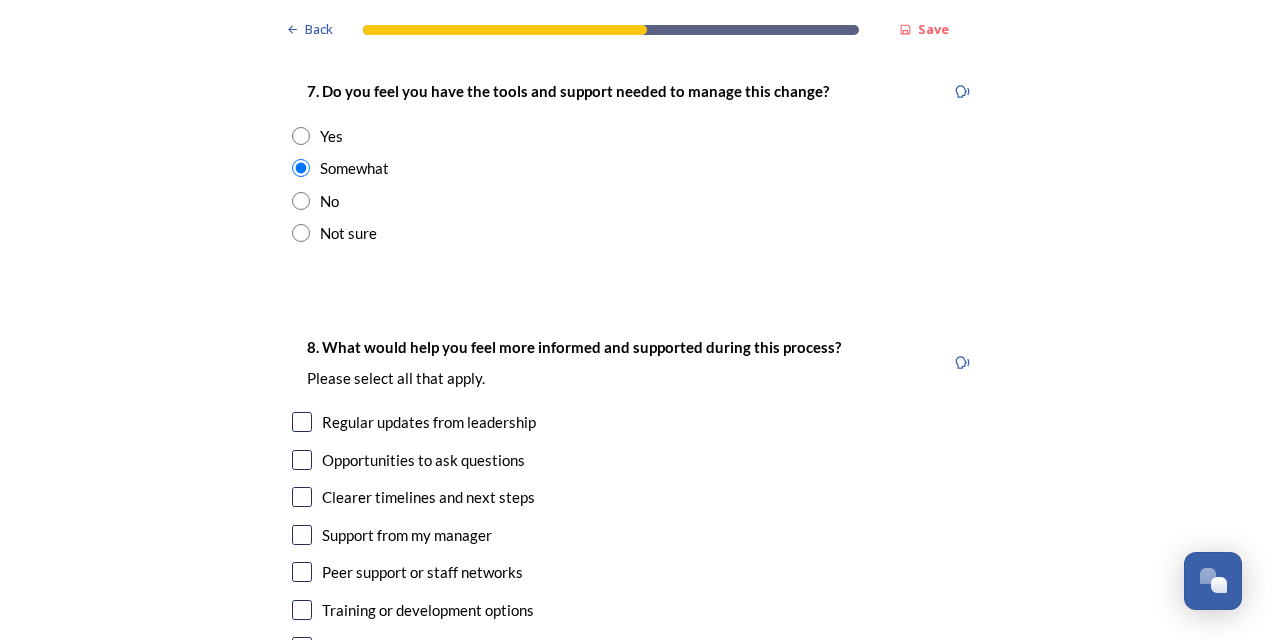click at bounding box center [302, 422] 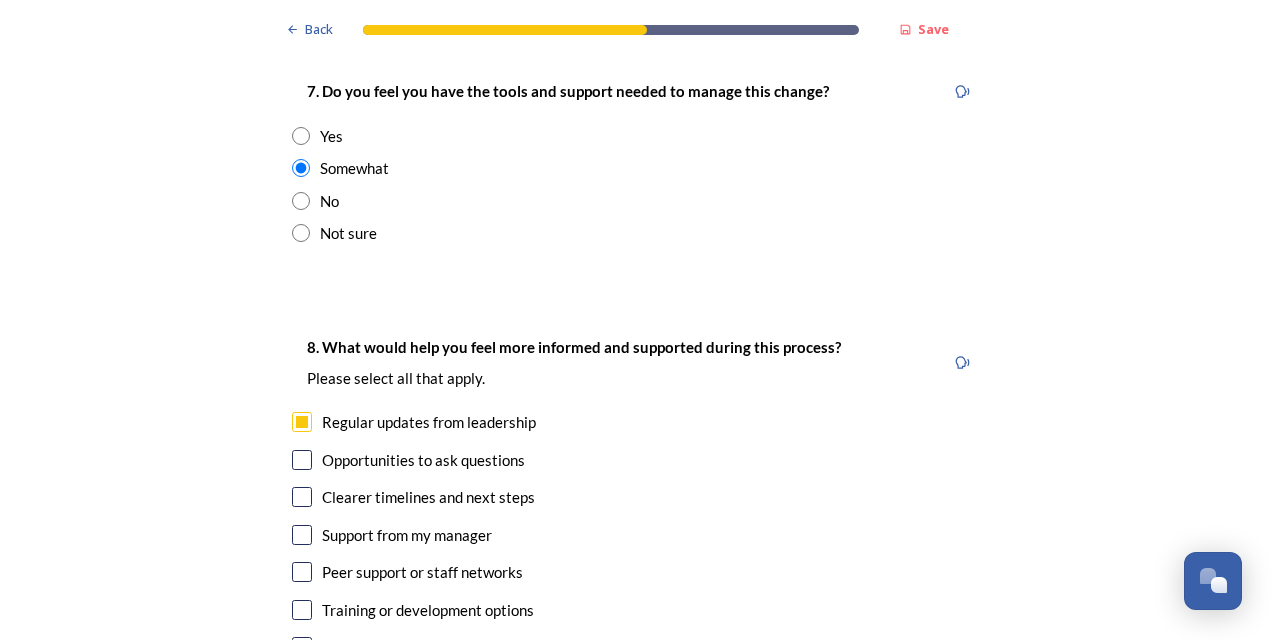 click at bounding box center (302, 460) 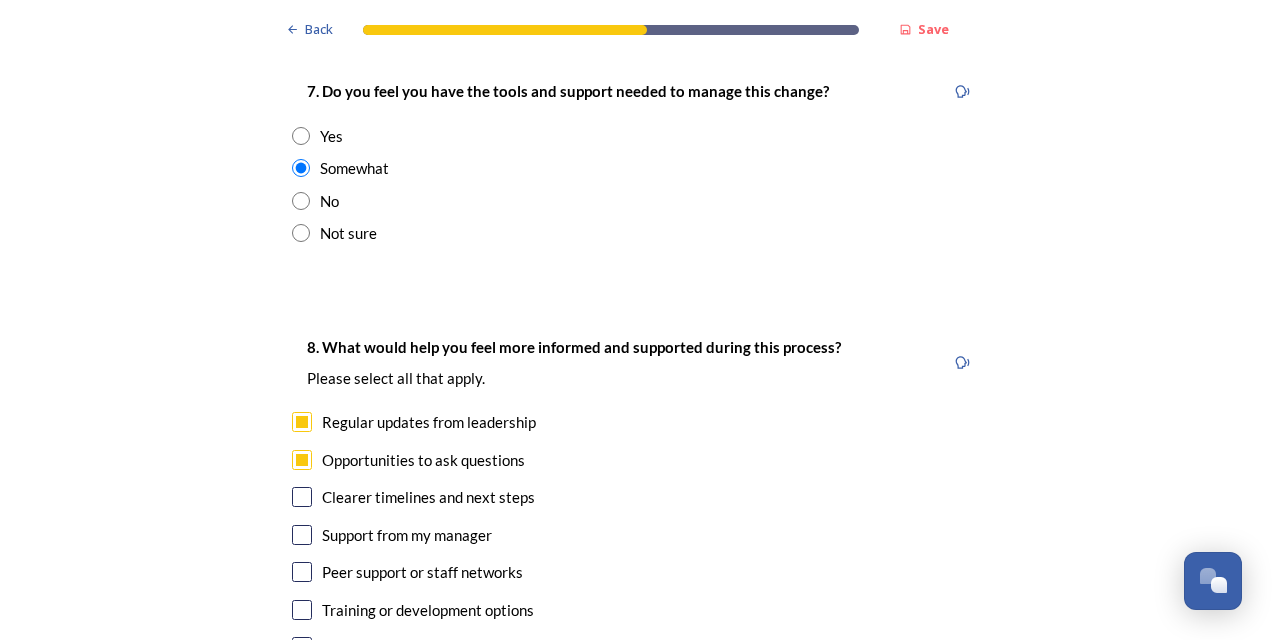 click at bounding box center [302, 497] 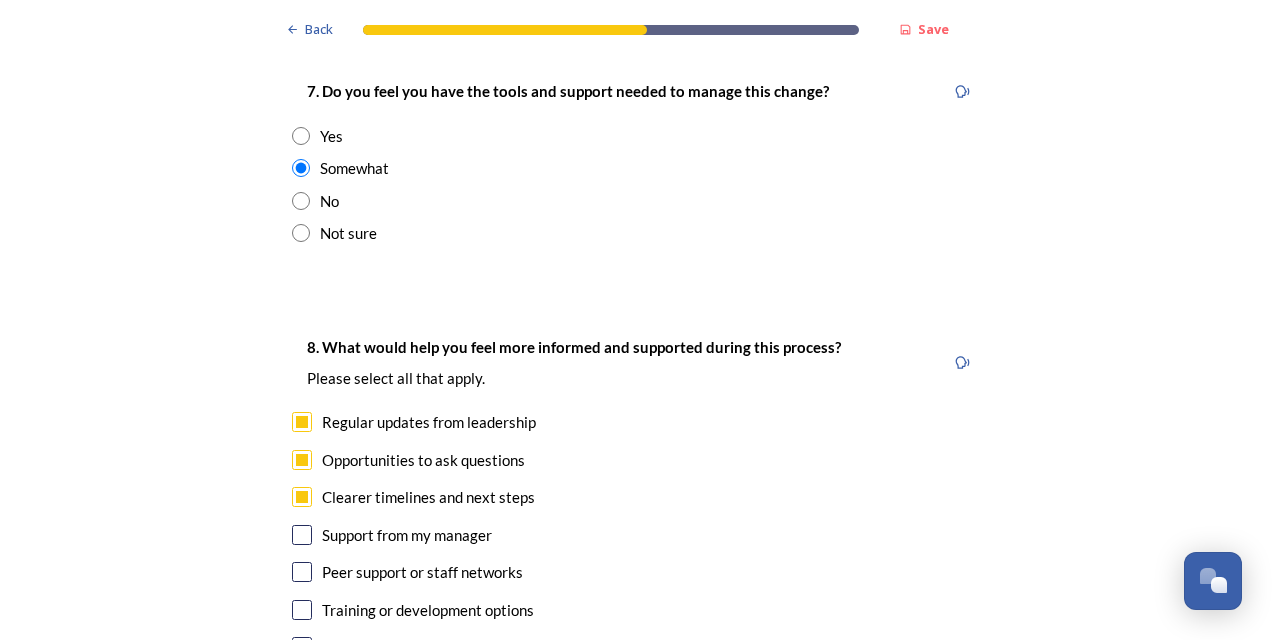 click at bounding box center (302, 535) 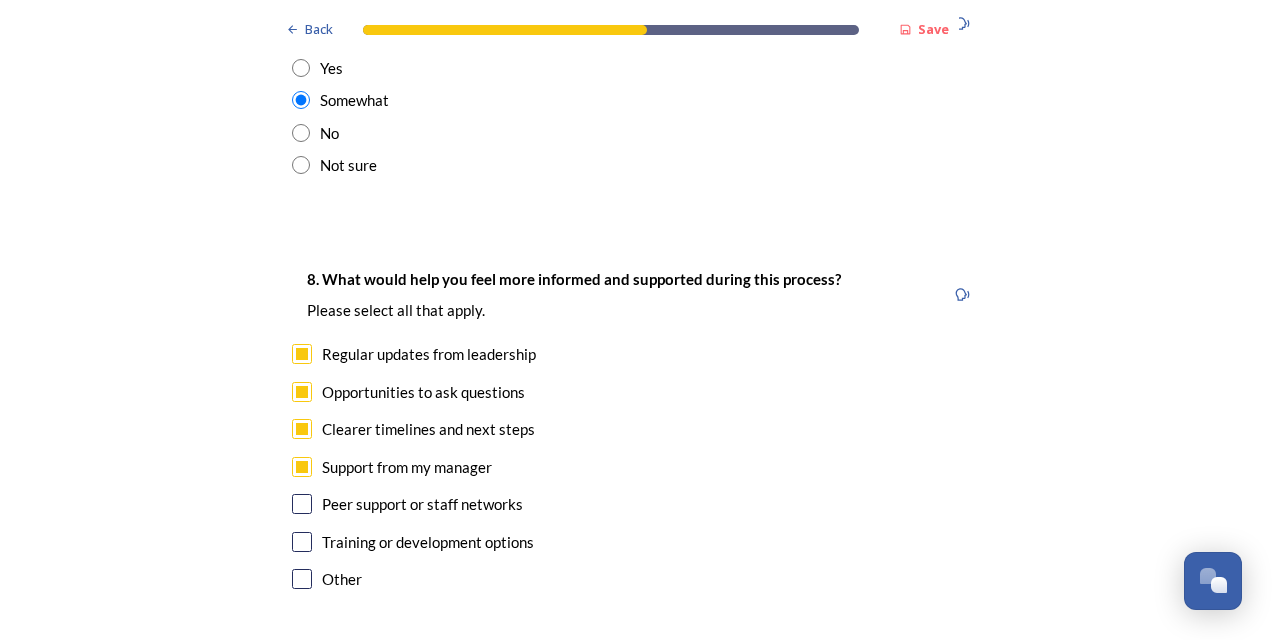 scroll, scrollTop: 4100, scrollLeft: 0, axis: vertical 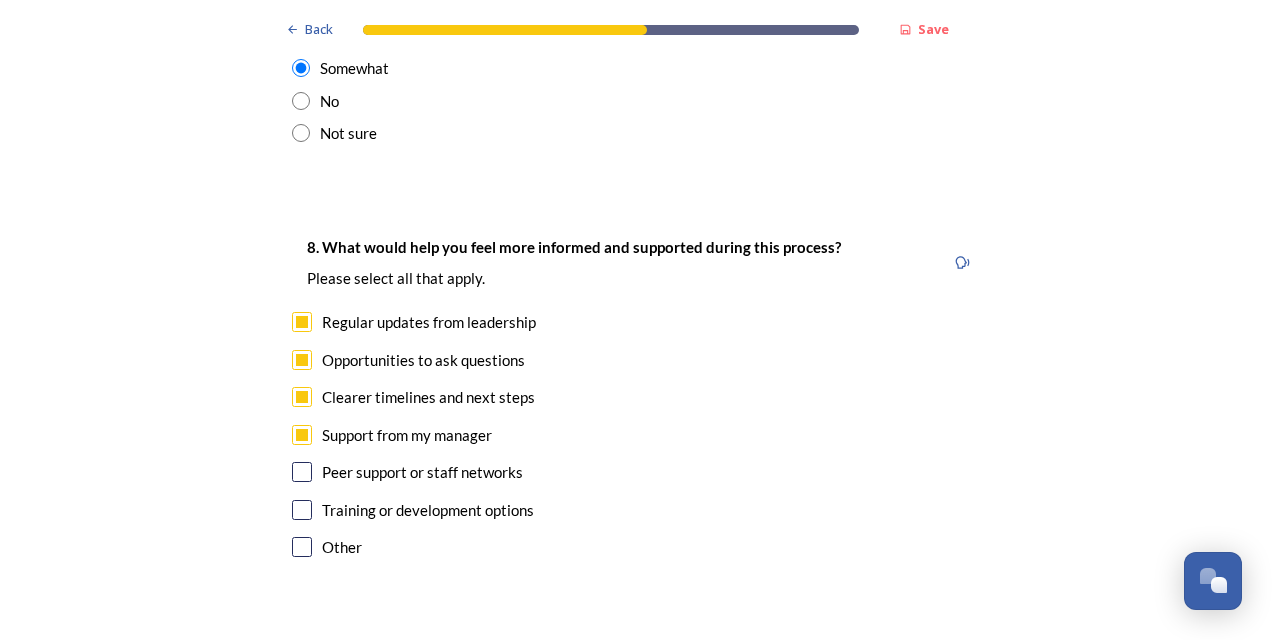 click at bounding box center (302, 472) 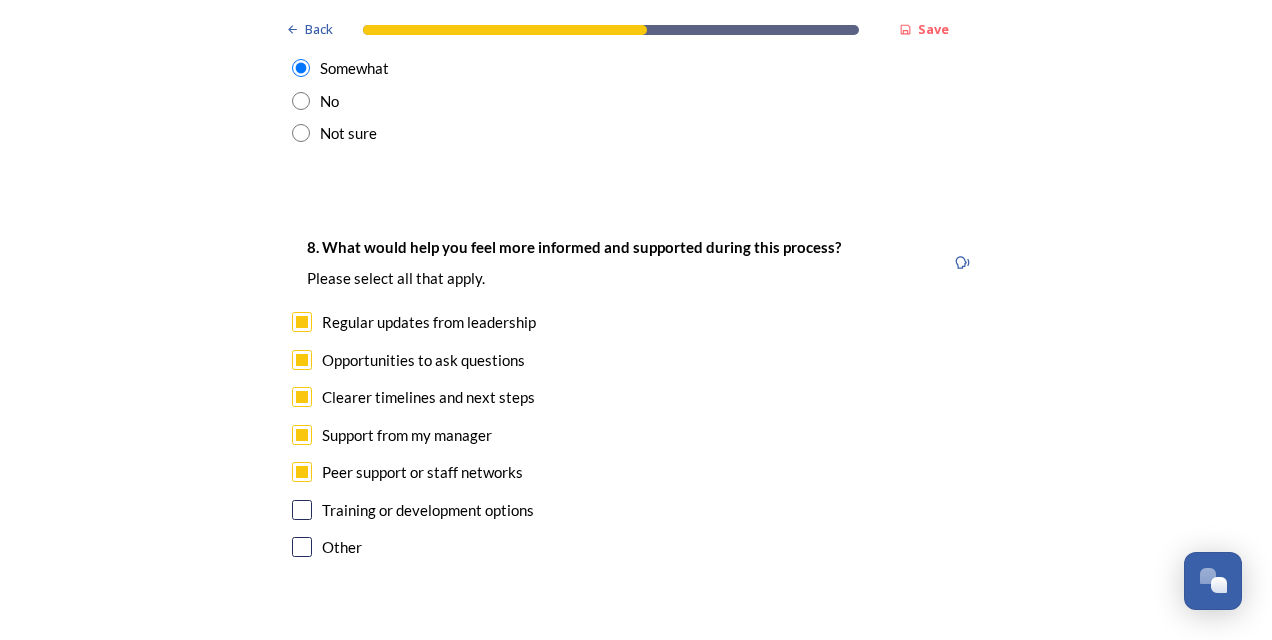 click at bounding box center [302, 510] 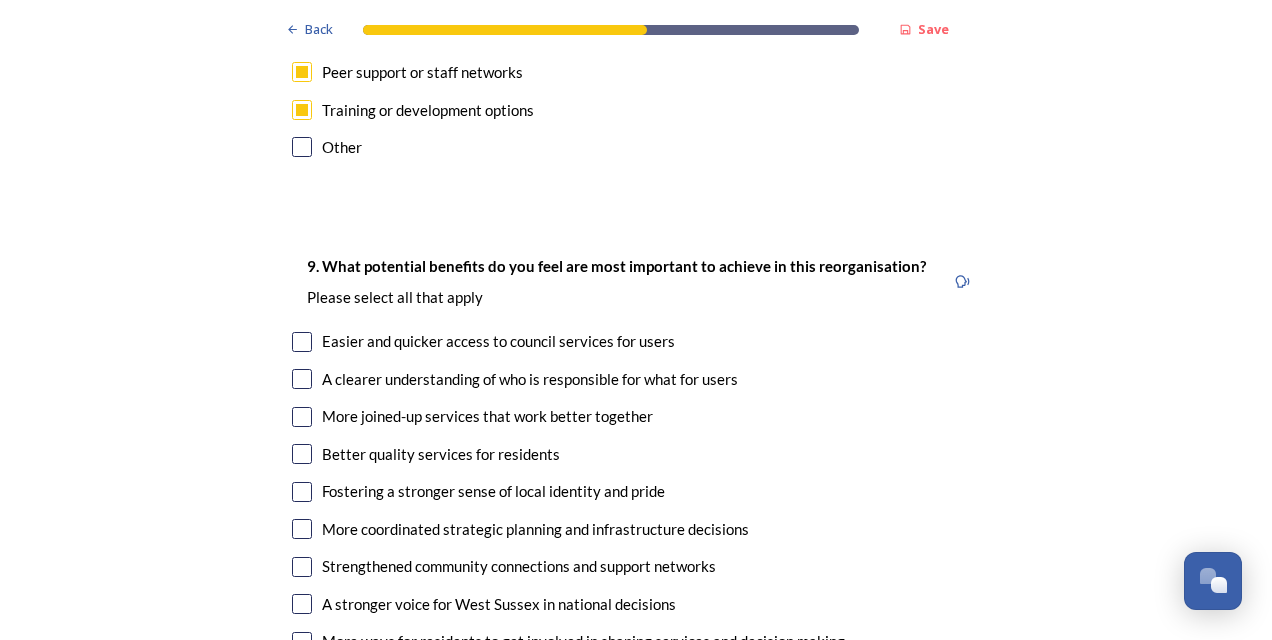 scroll, scrollTop: 4600, scrollLeft: 0, axis: vertical 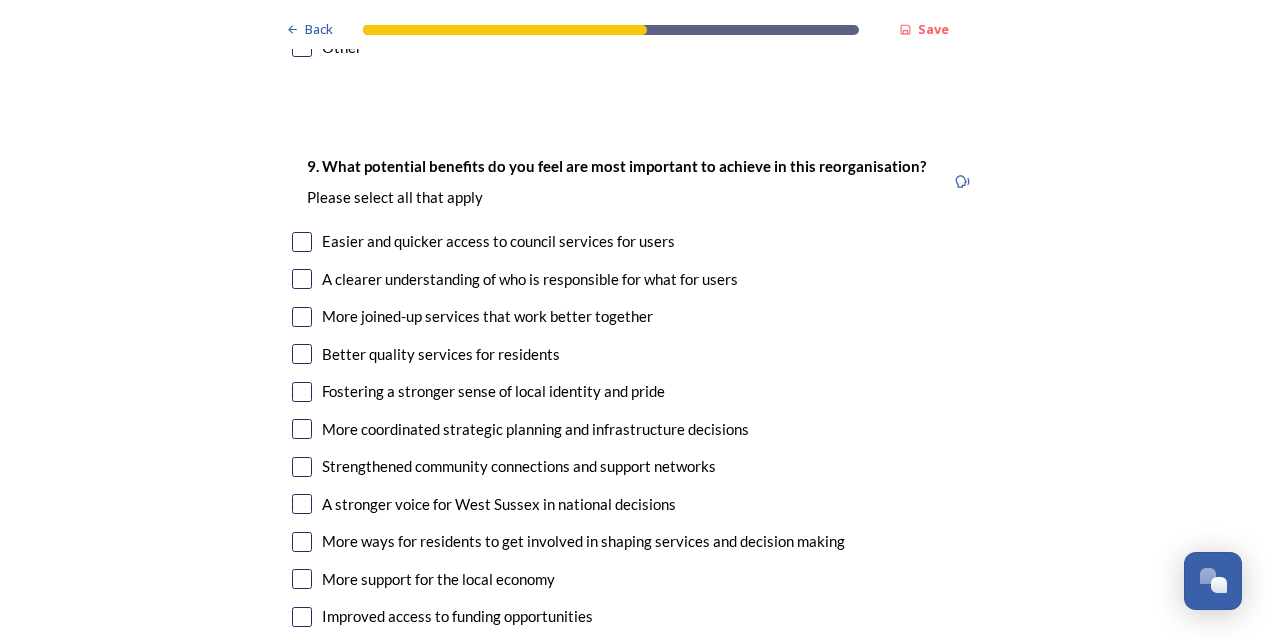 click at bounding box center (302, 242) 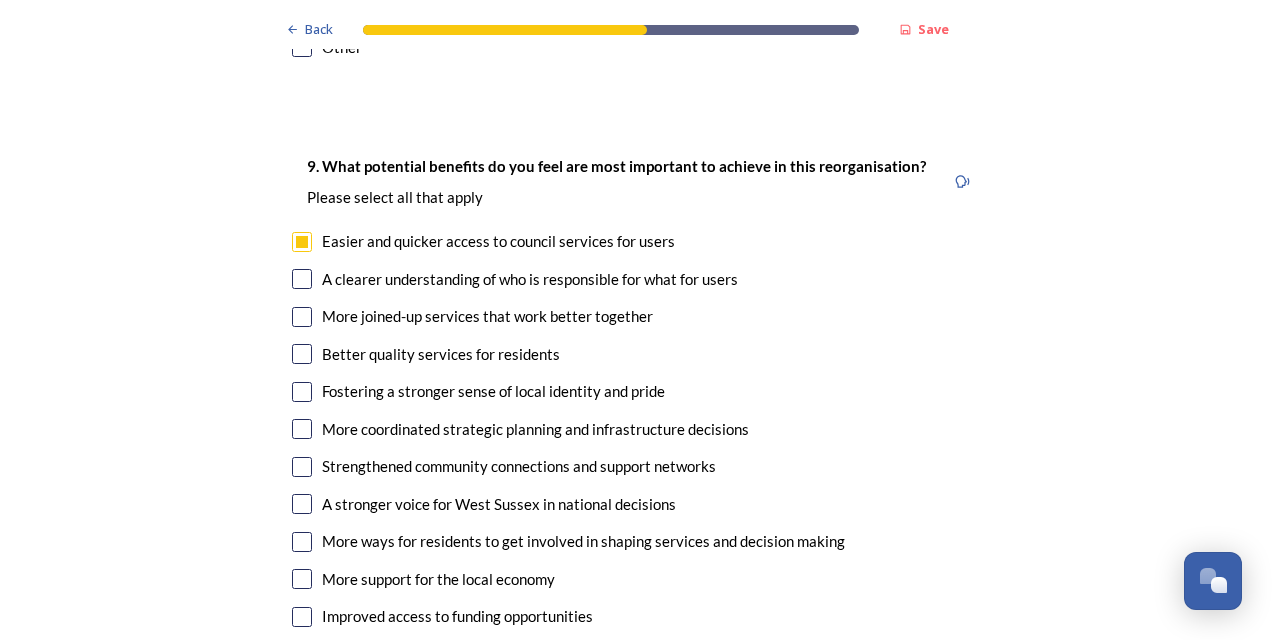 click at bounding box center (302, 317) 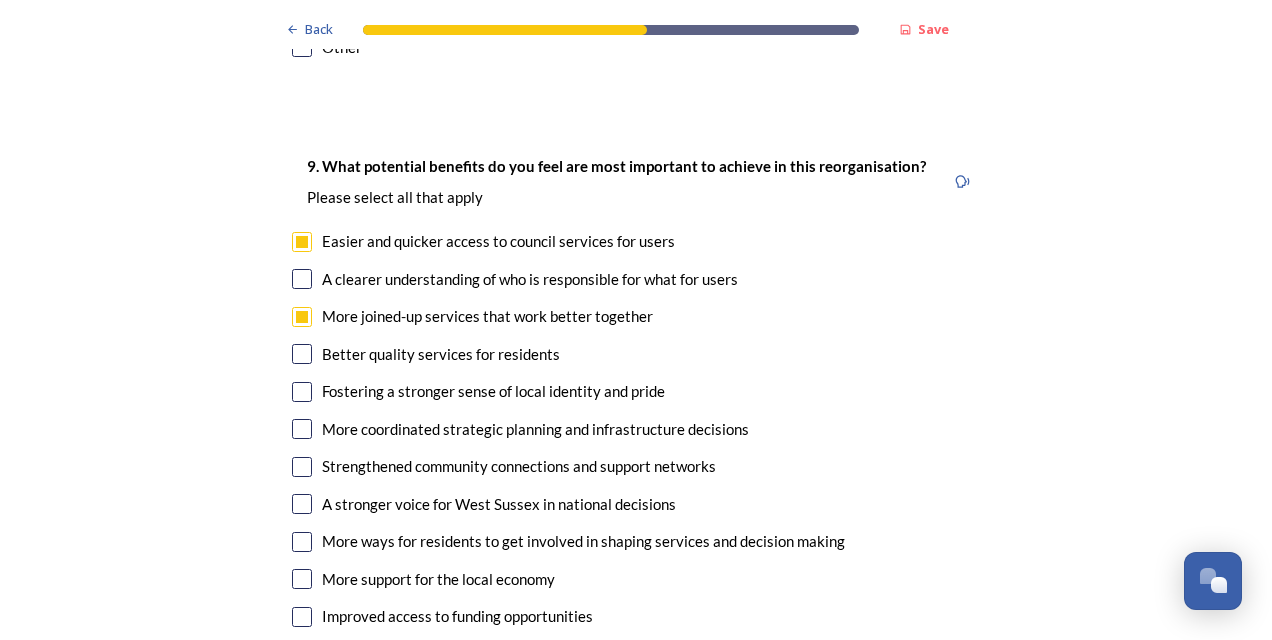 click at bounding box center [302, 354] 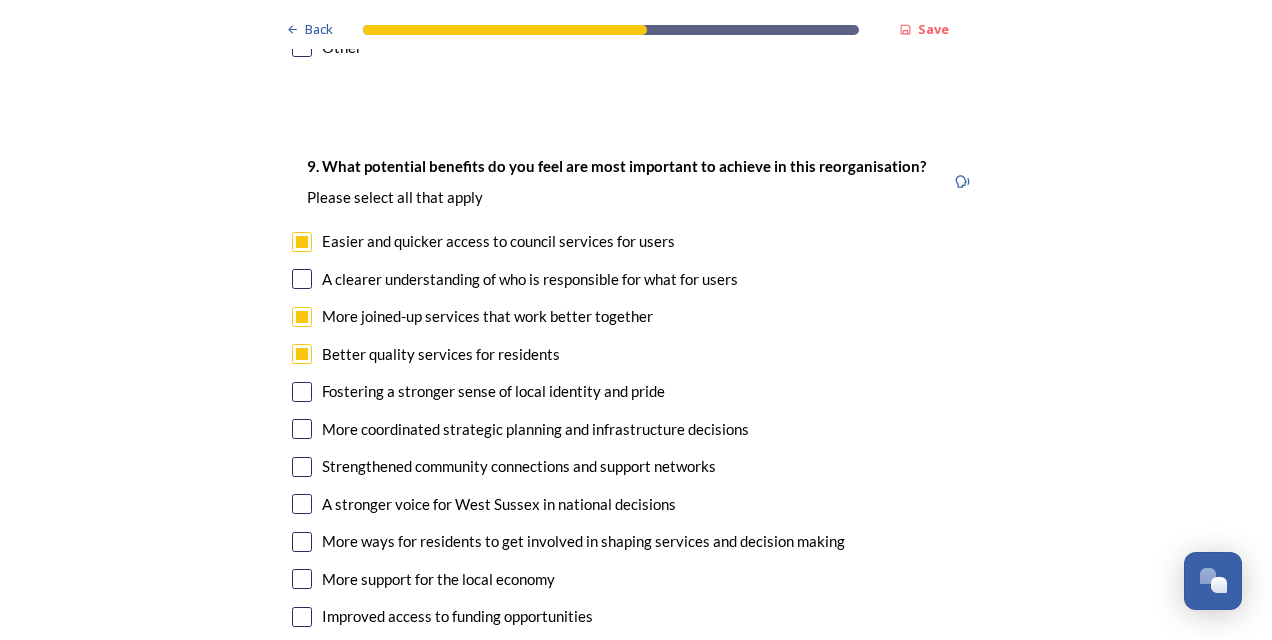 scroll, scrollTop: 4700, scrollLeft: 0, axis: vertical 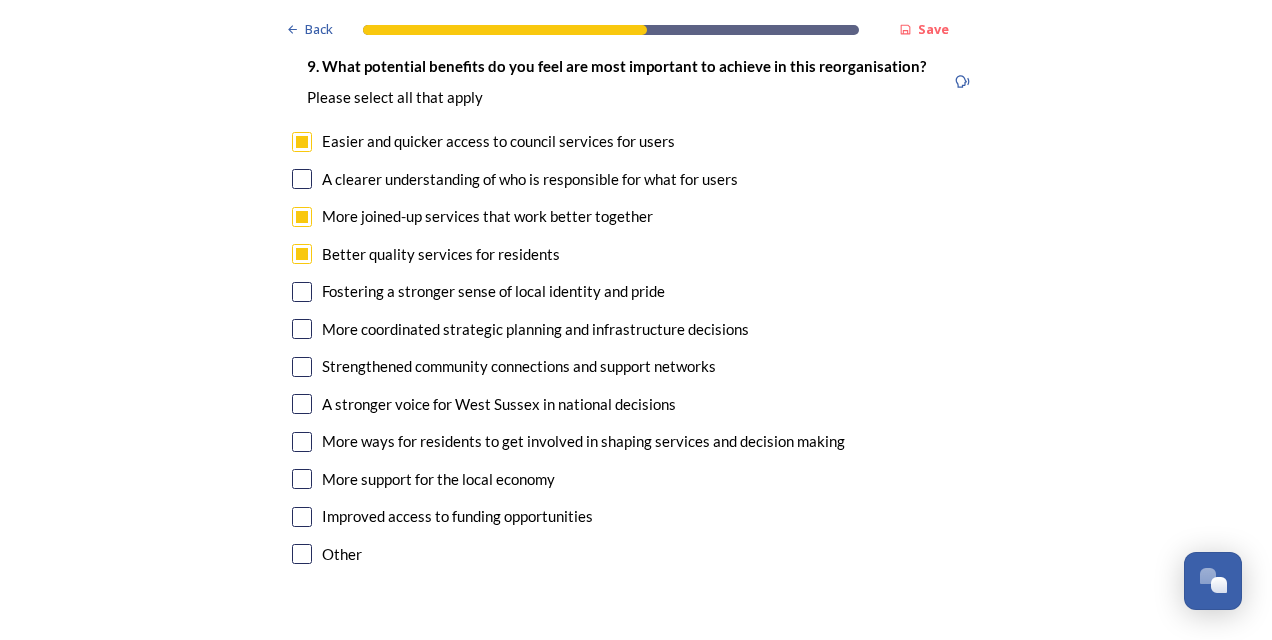 click at bounding box center [302, 404] 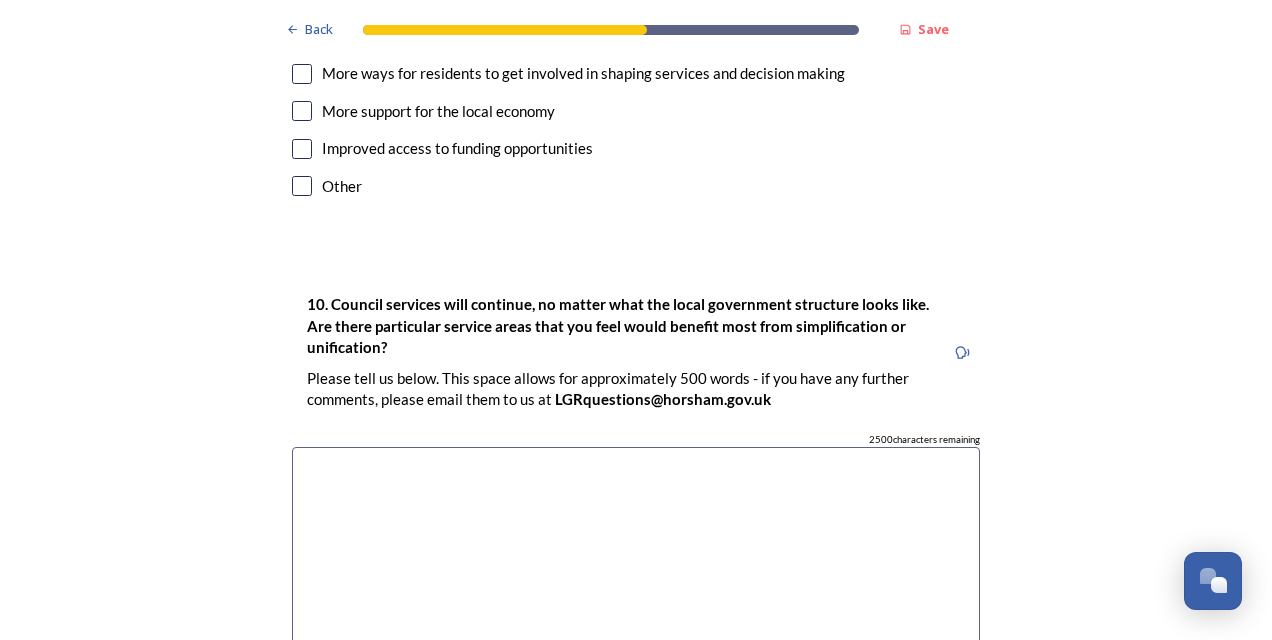 scroll, scrollTop: 5100, scrollLeft: 0, axis: vertical 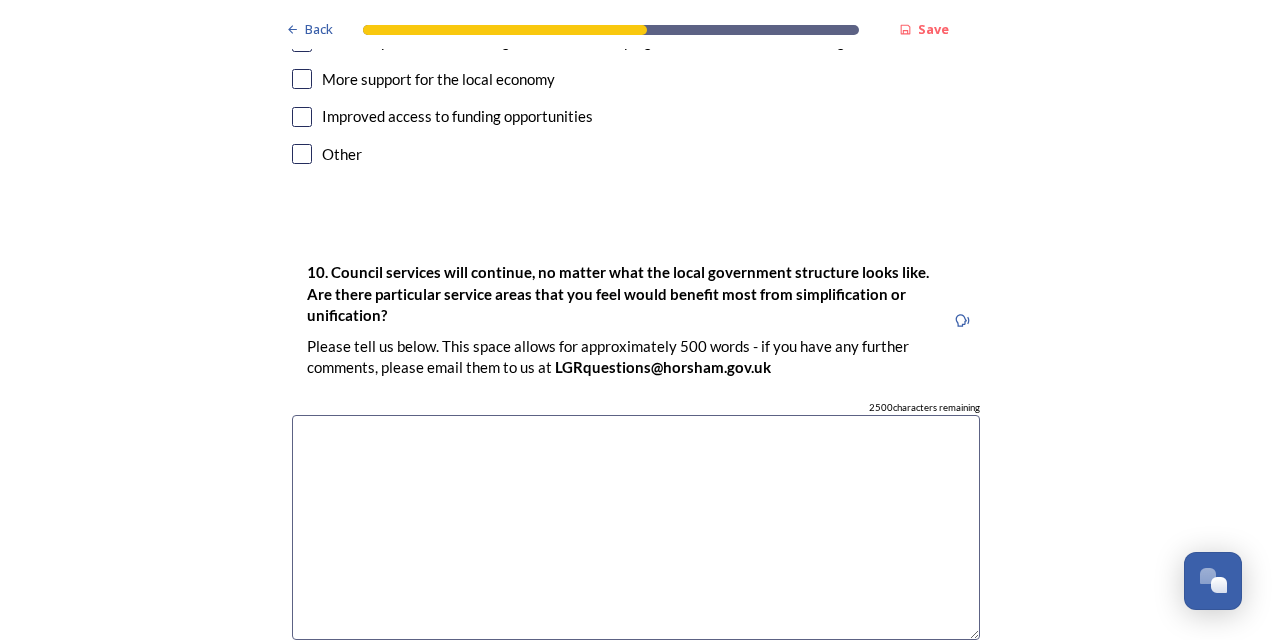 click at bounding box center (636, 527) 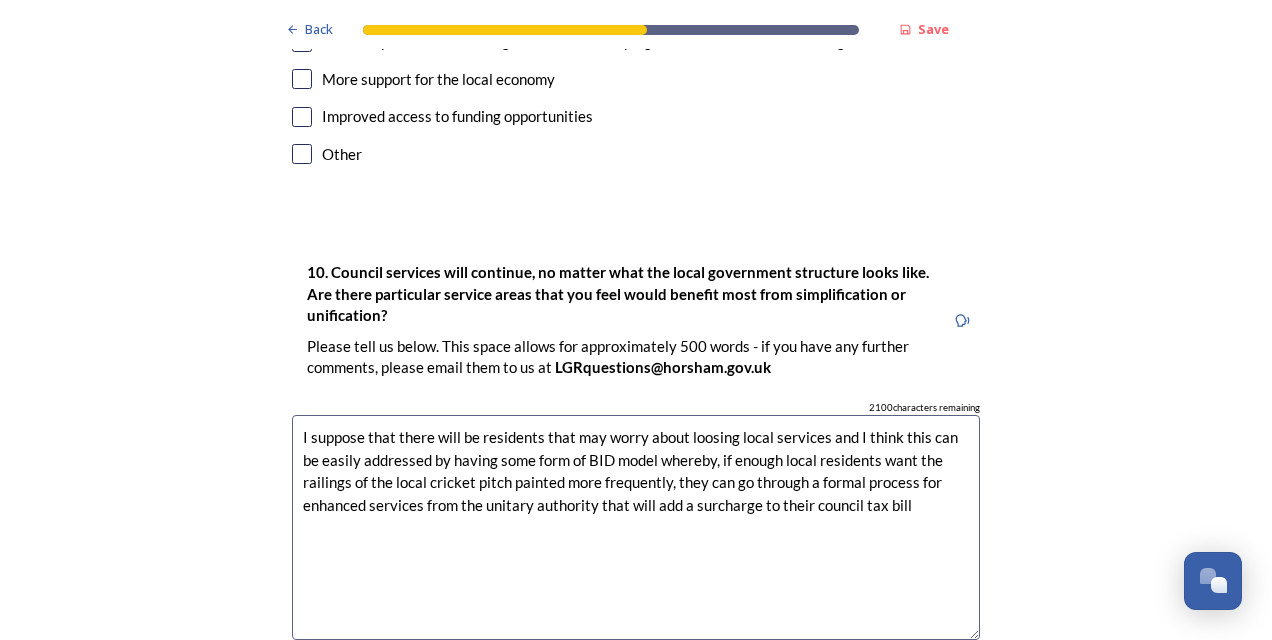 click on "I suppose that there will be residents that may worry about loosing local services and I think this can be easily addressed by having some form of BID model whereby, if enough local residents want the railings of the local cricket pitch painted more frequently, they can go through a formal process for enhanced services from the unitary authority that will add a surcharge to their council tax bill" at bounding box center [636, 527] 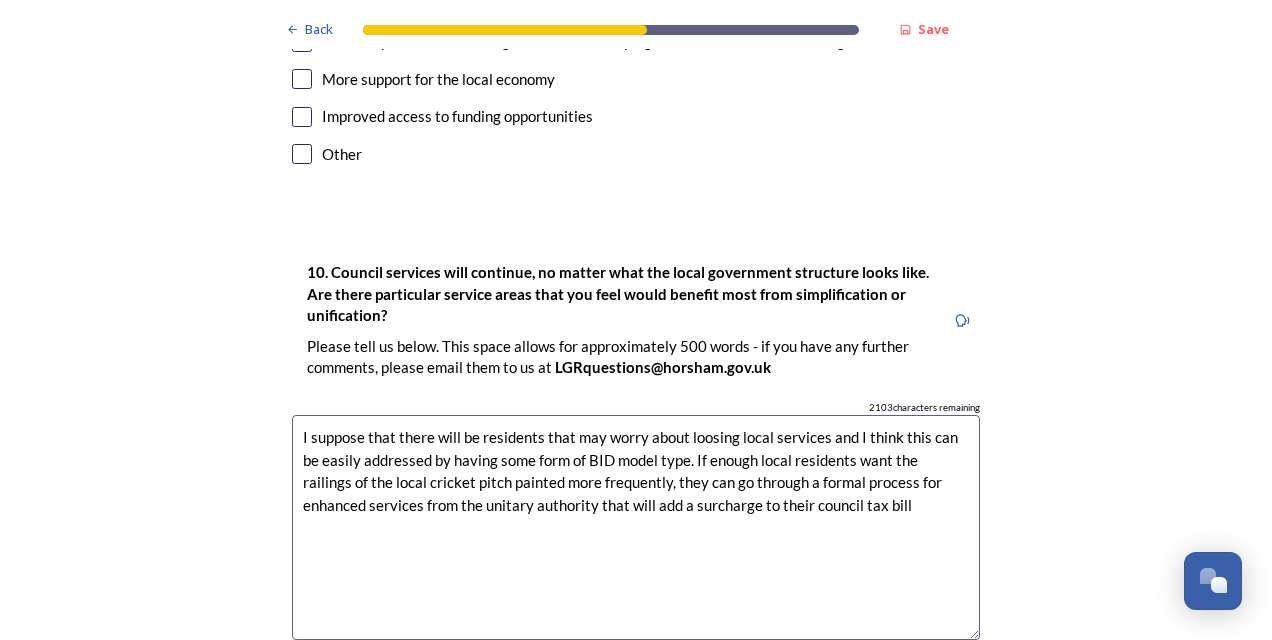 click on "I suppose that there will be residents that may worry about loosing local services and I think this can be easily addressed by having some form of BID model type. If enough local residents want the railings of the local cricket pitch painted more frequently, they can go through a formal process for enhanced services from the unitary authority that will add a surcharge to their council tax bill" at bounding box center [636, 527] 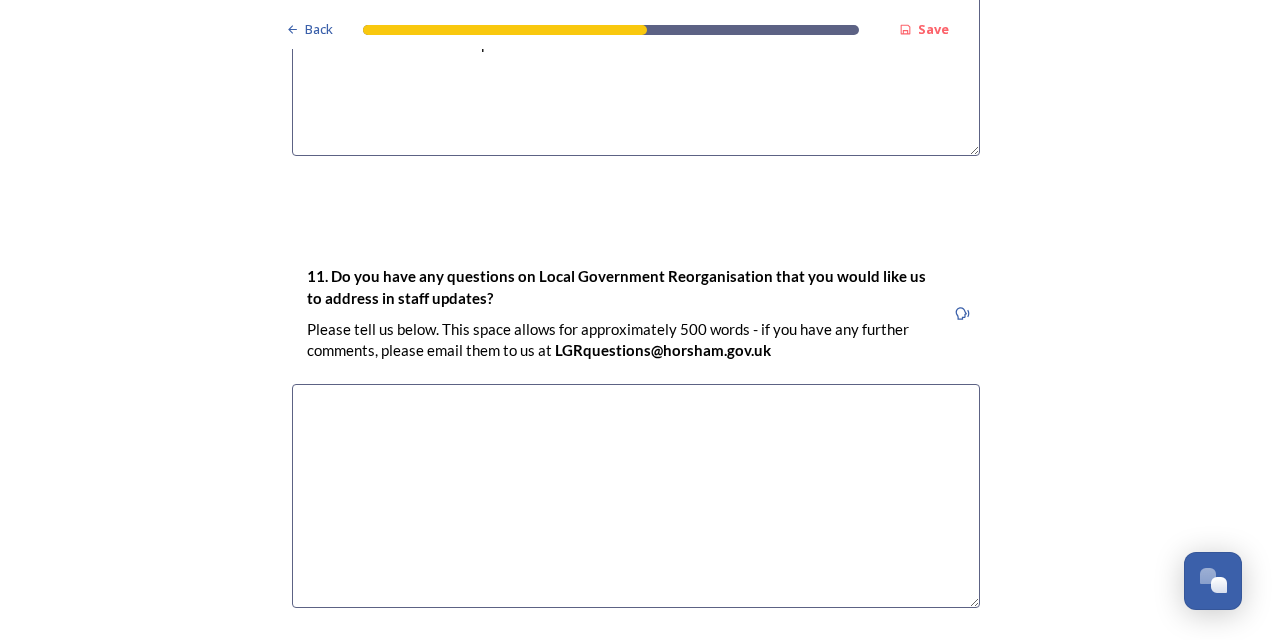 scroll, scrollTop: 5600, scrollLeft: 0, axis: vertical 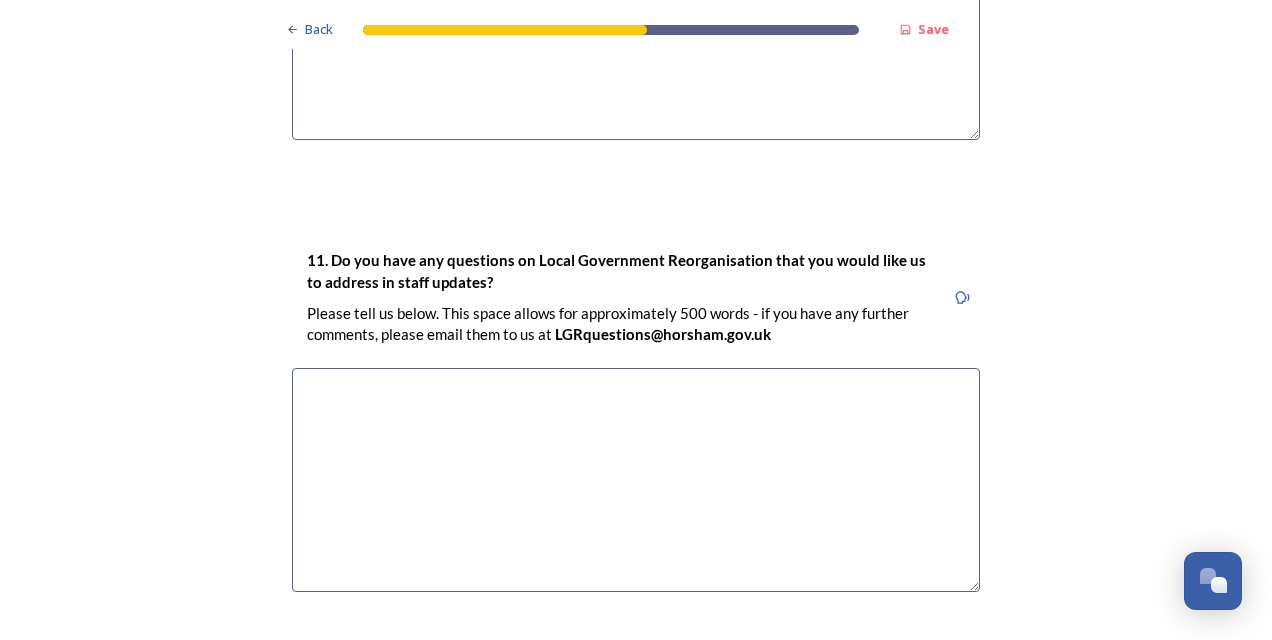 type on "I suppose that there will be residents that may worry about loosing local services and I think this can be easily addressed by having some form of BID model type. If enough local residents want the railings of the local cricket pitch painted more frequently, they can go through a formal process for enhanced services from the unitary authority that will add a (hopefully) small surcharge to their council tax bill to fund the specific local demands of residents." 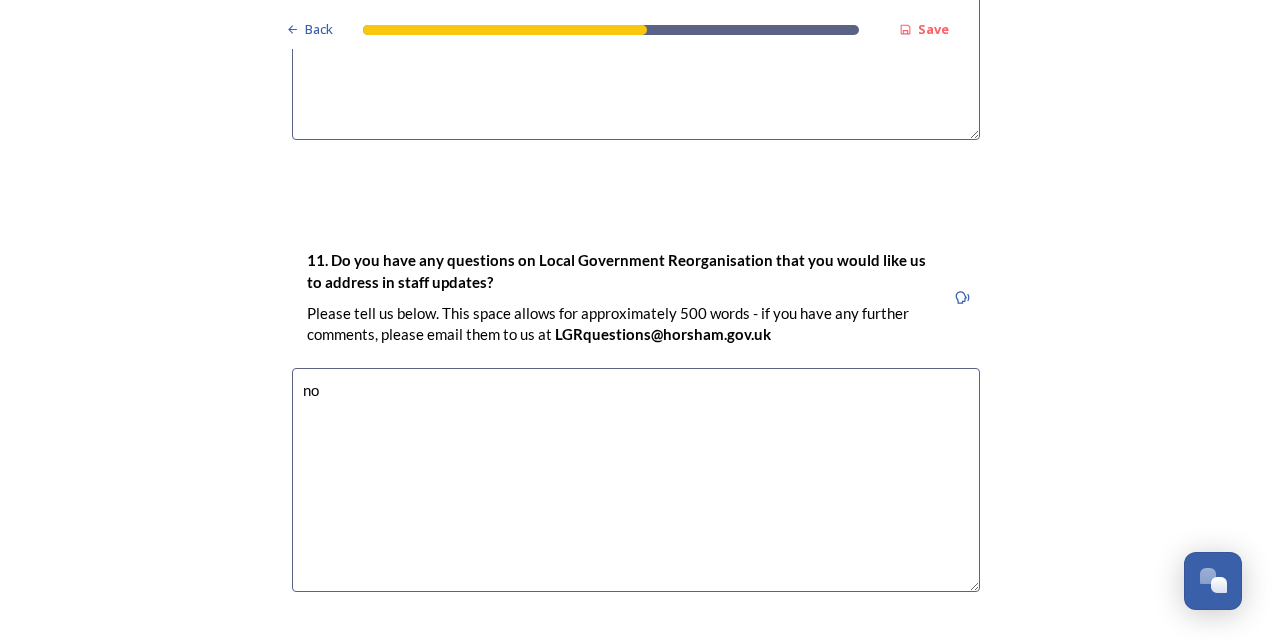 type on "n" 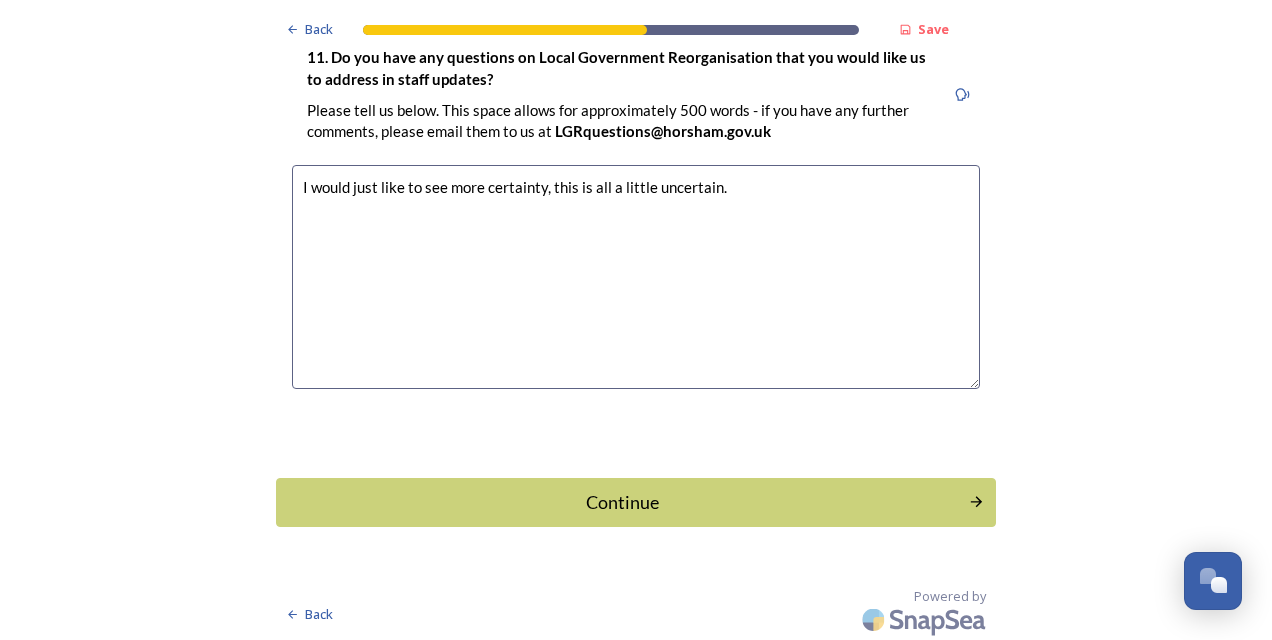scroll, scrollTop: 5804, scrollLeft: 0, axis: vertical 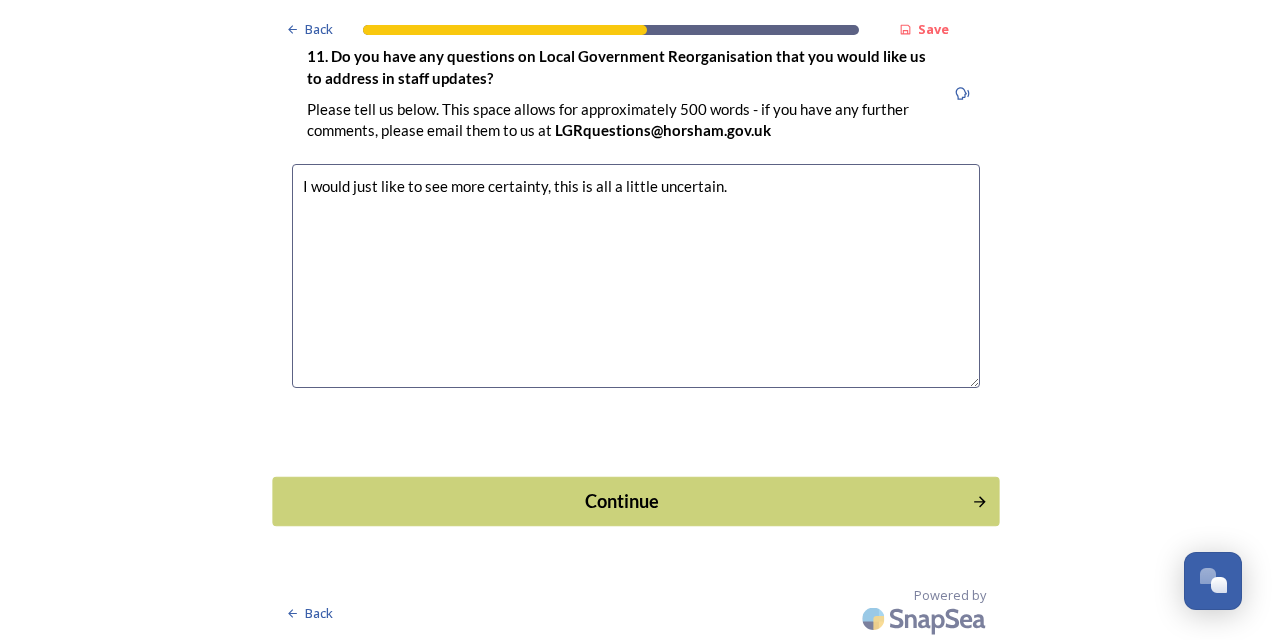 type on "I would just like to see more certainty, this is all a little uncertain." 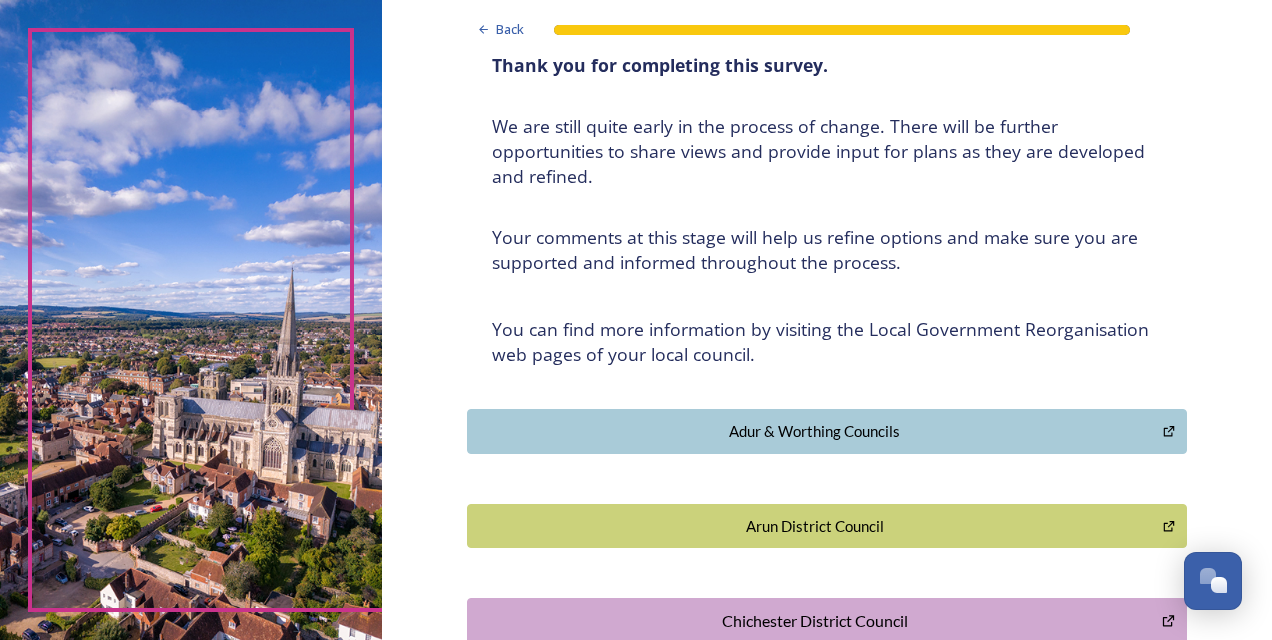 scroll, scrollTop: 0, scrollLeft: 0, axis: both 